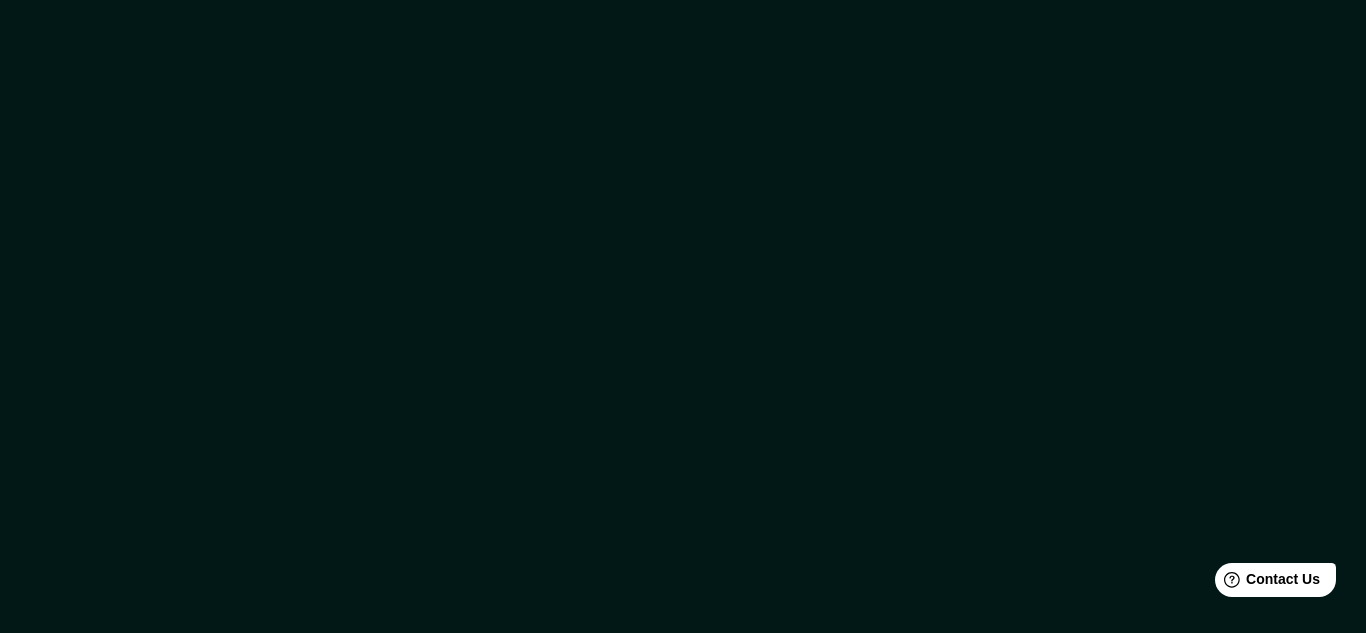 scroll, scrollTop: 0, scrollLeft: 0, axis: both 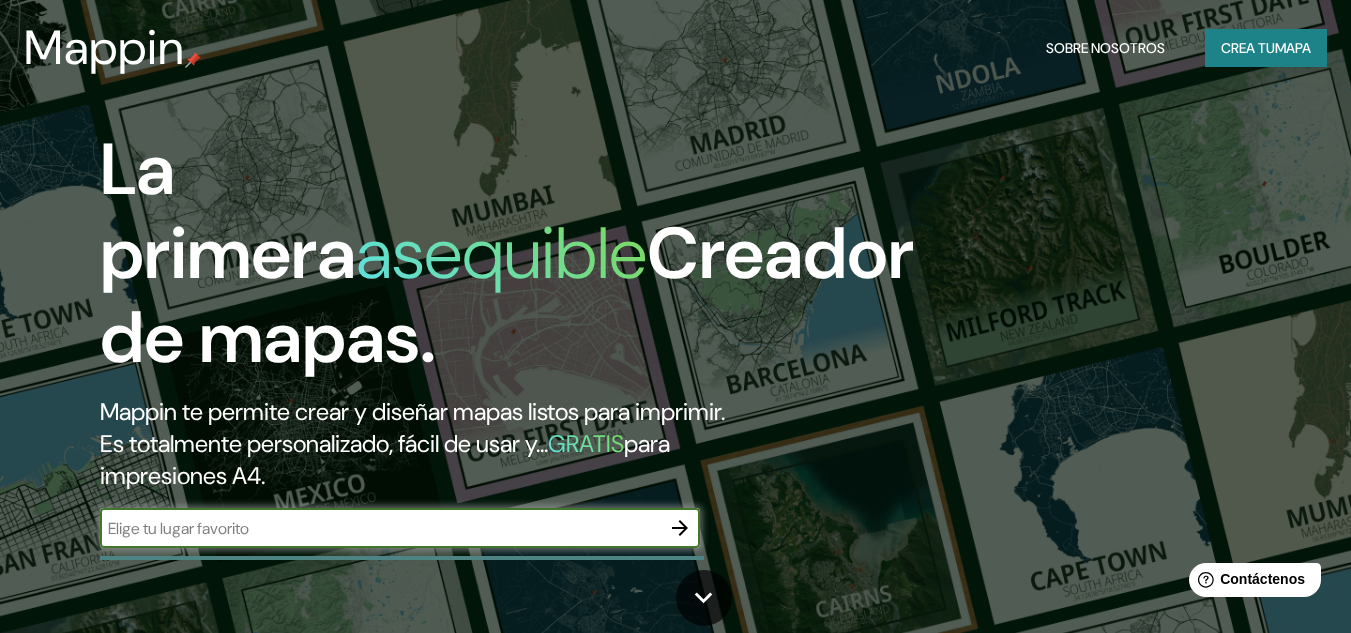 click at bounding box center (380, 528) 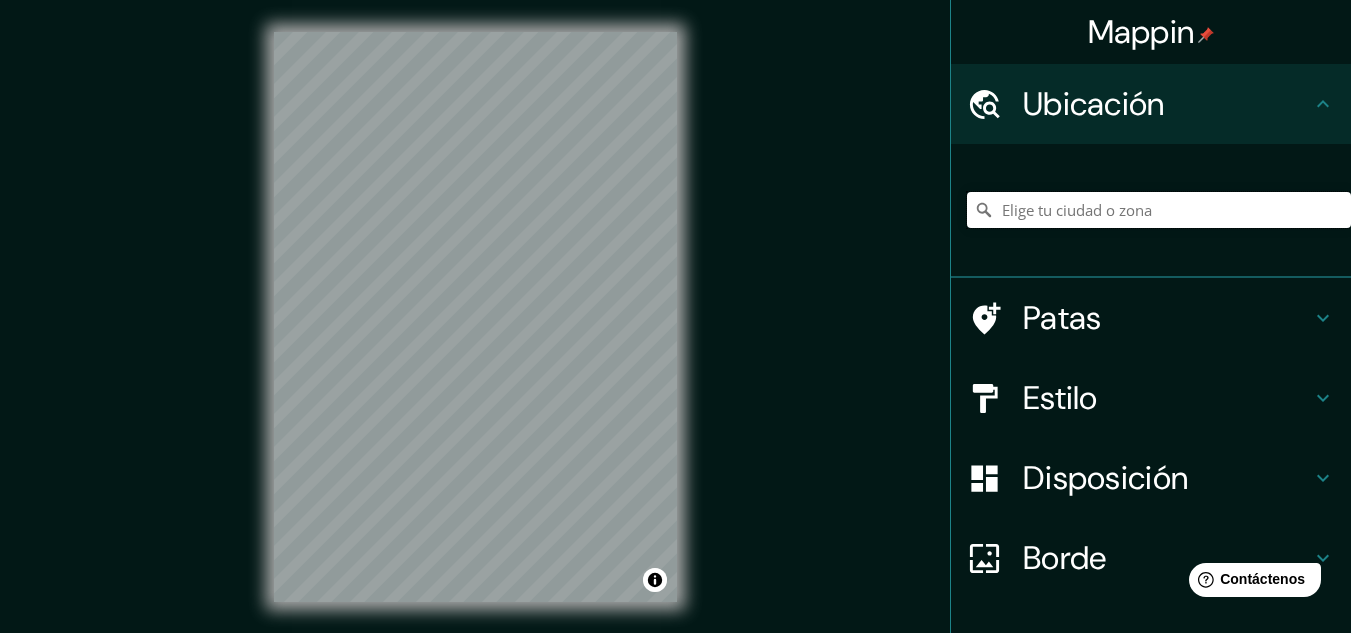 click at bounding box center (1159, 210) 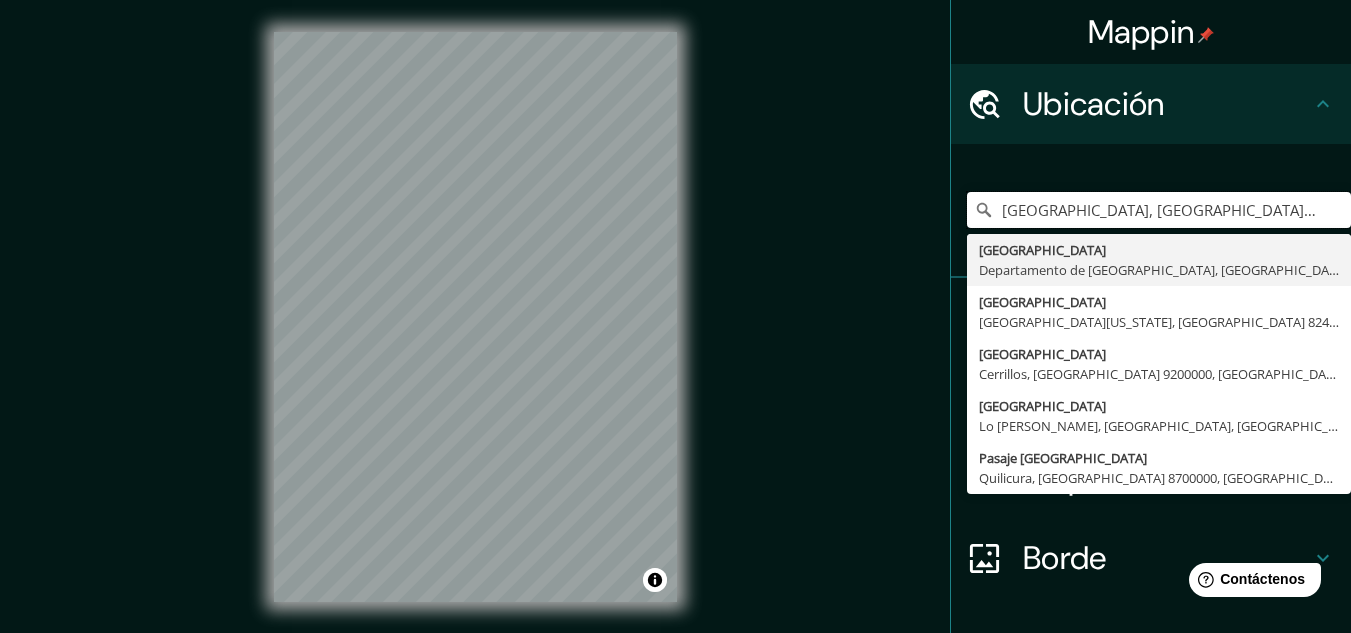 type on "[GEOGRAPHIC_DATA], [GEOGRAPHIC_DATA], [GEOGRAPHIC_DATA]" 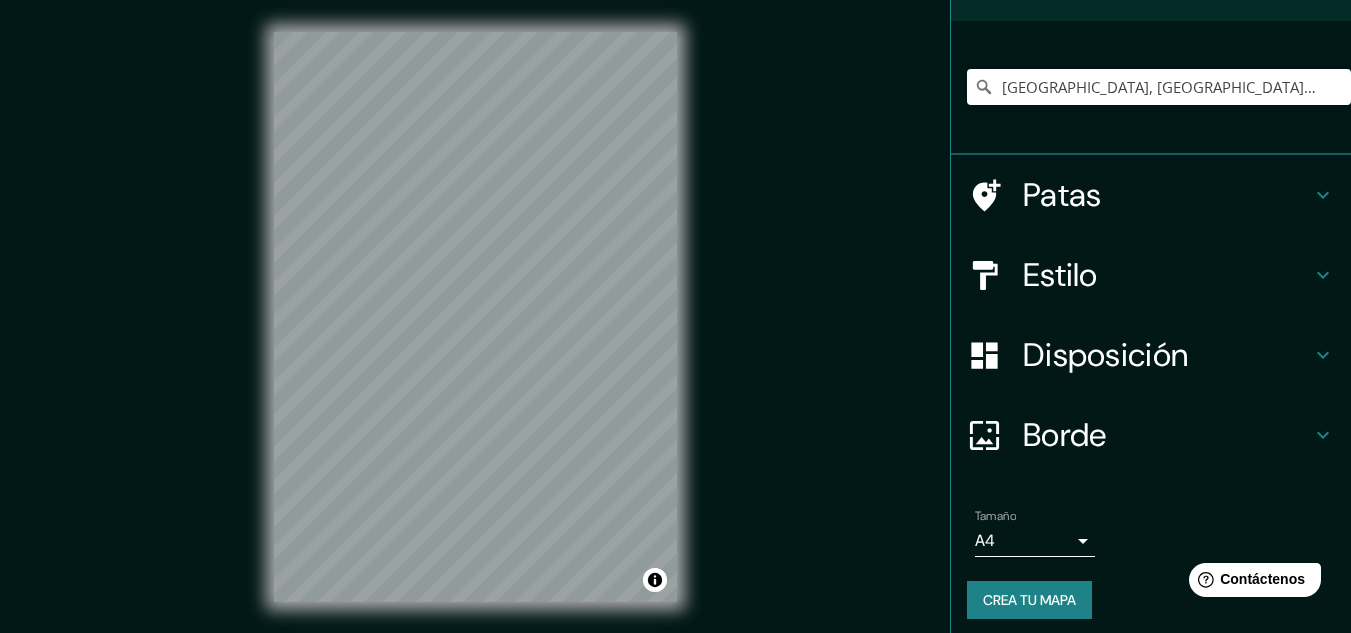 scroll, scrollTop: 133, scrollLeft: 0, axis: vertical 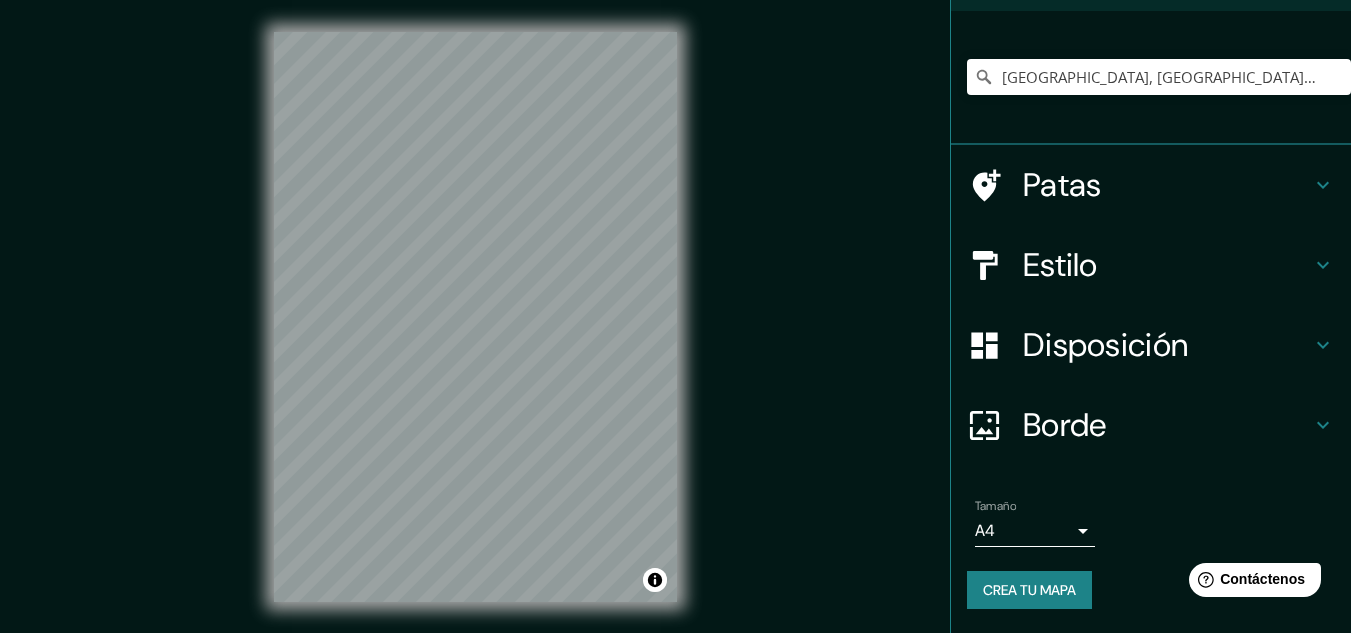 click on "Disposición" at bounding box center [1105, 345] 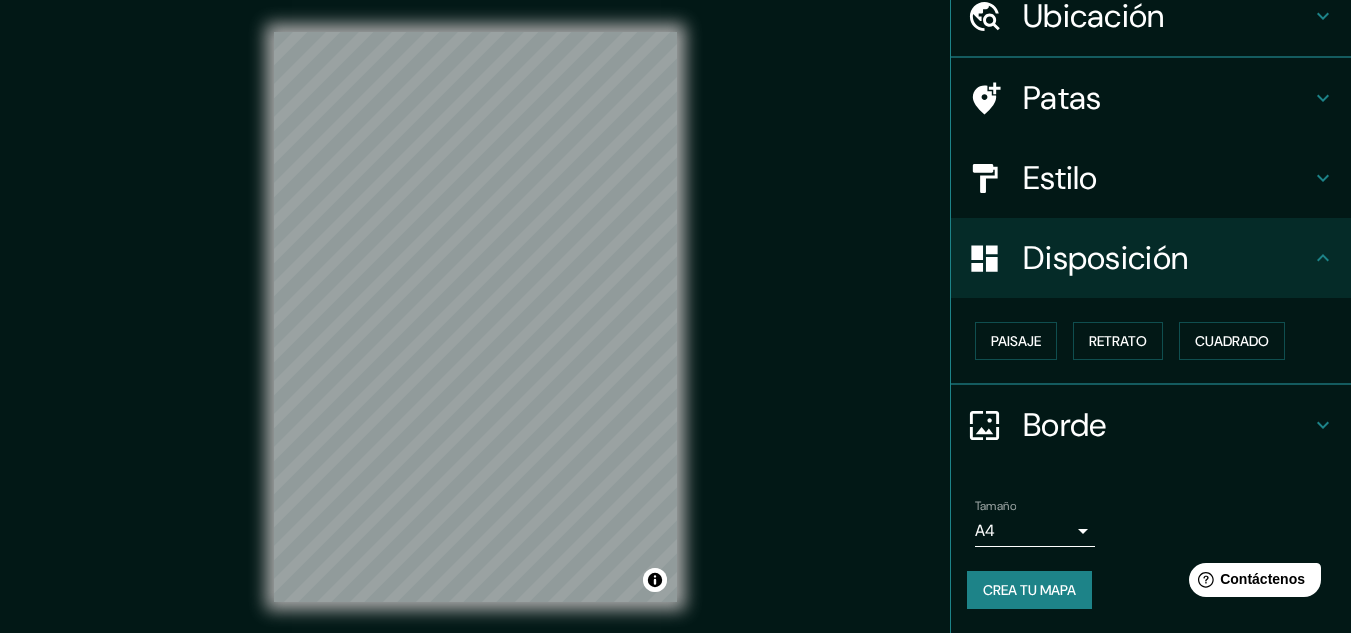 scroll, scrollTop: 88, scrollLeft: 0, axis: vertical 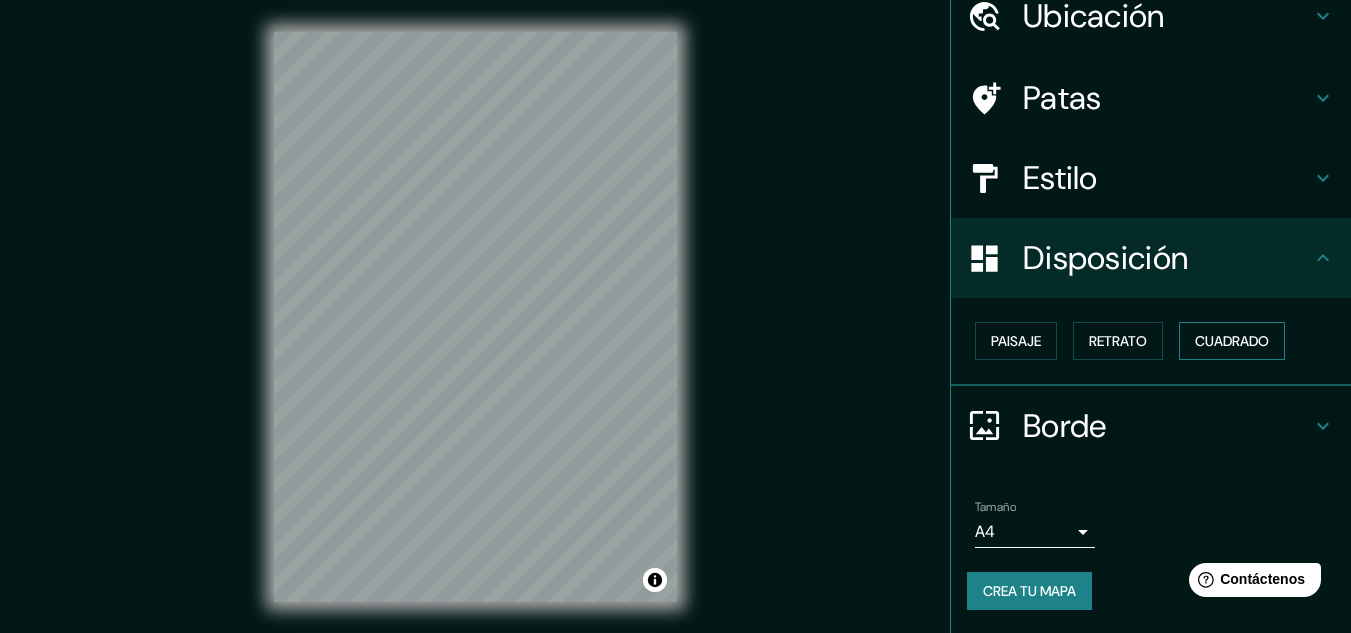 click on "Cuadrado" at bounding box center (1232, 341) 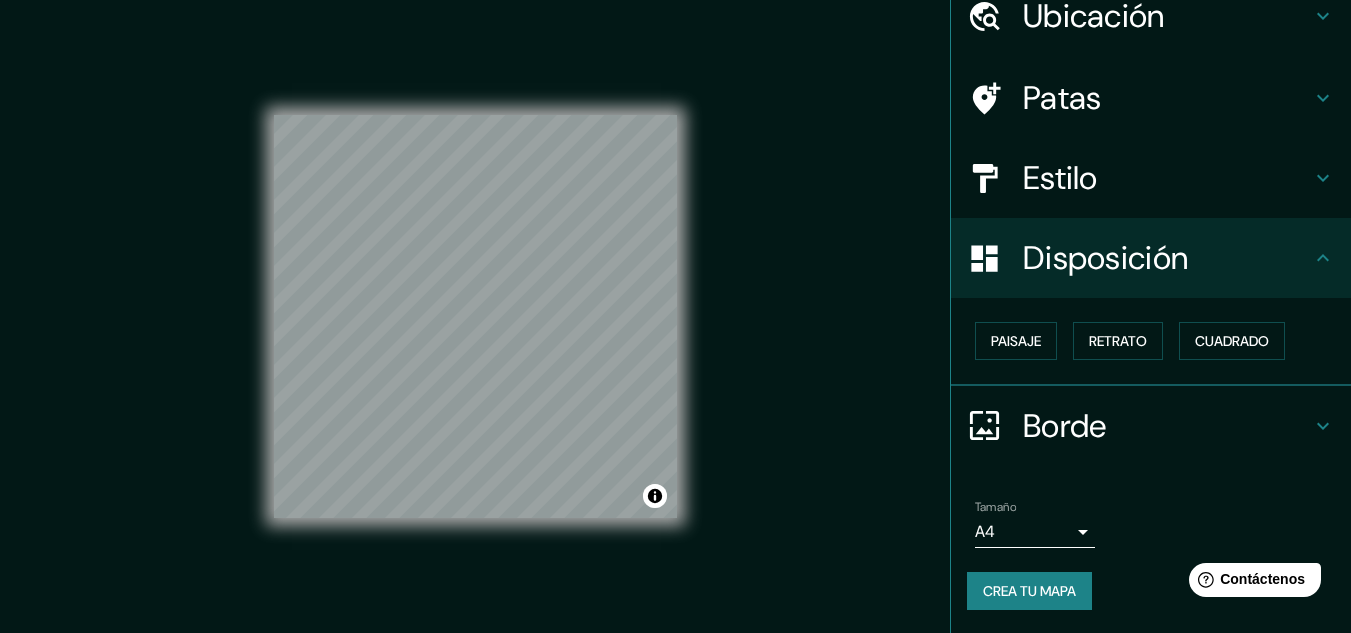 click on "Disposición" at bounding box center [1105, 258] 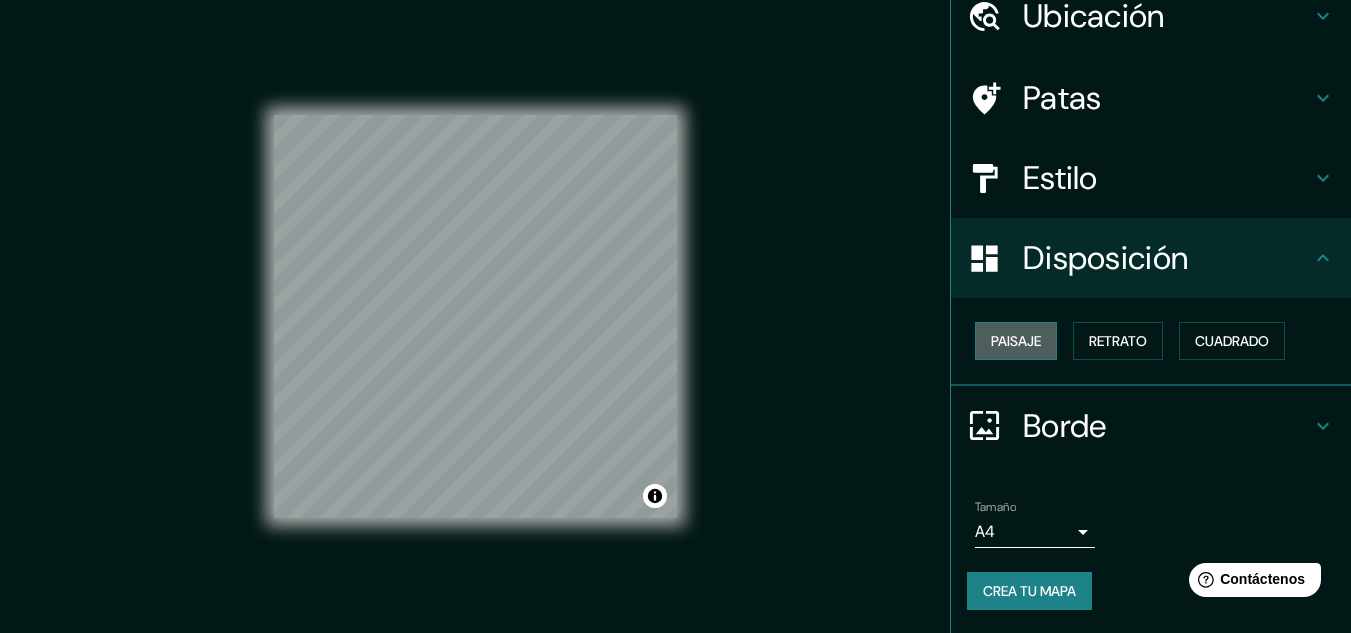 click on "Paisaje" at bounding box center [1016, 341] 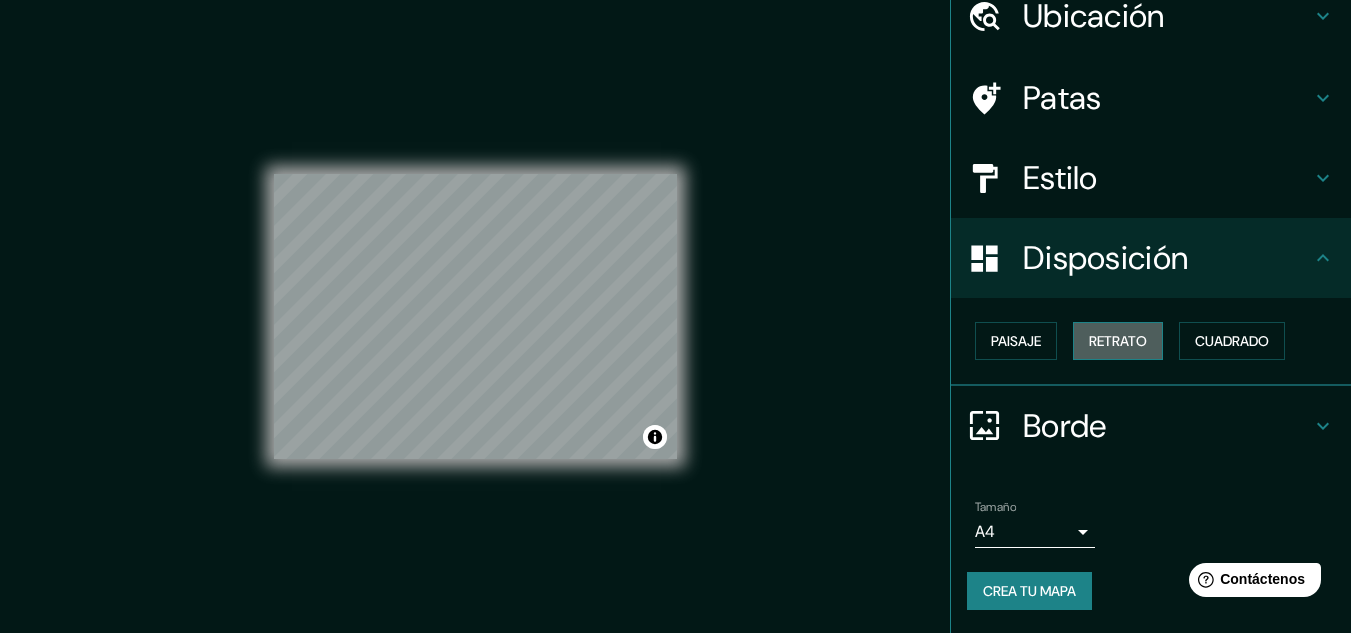click on "Retrato" at bounding box center [1118, 341] 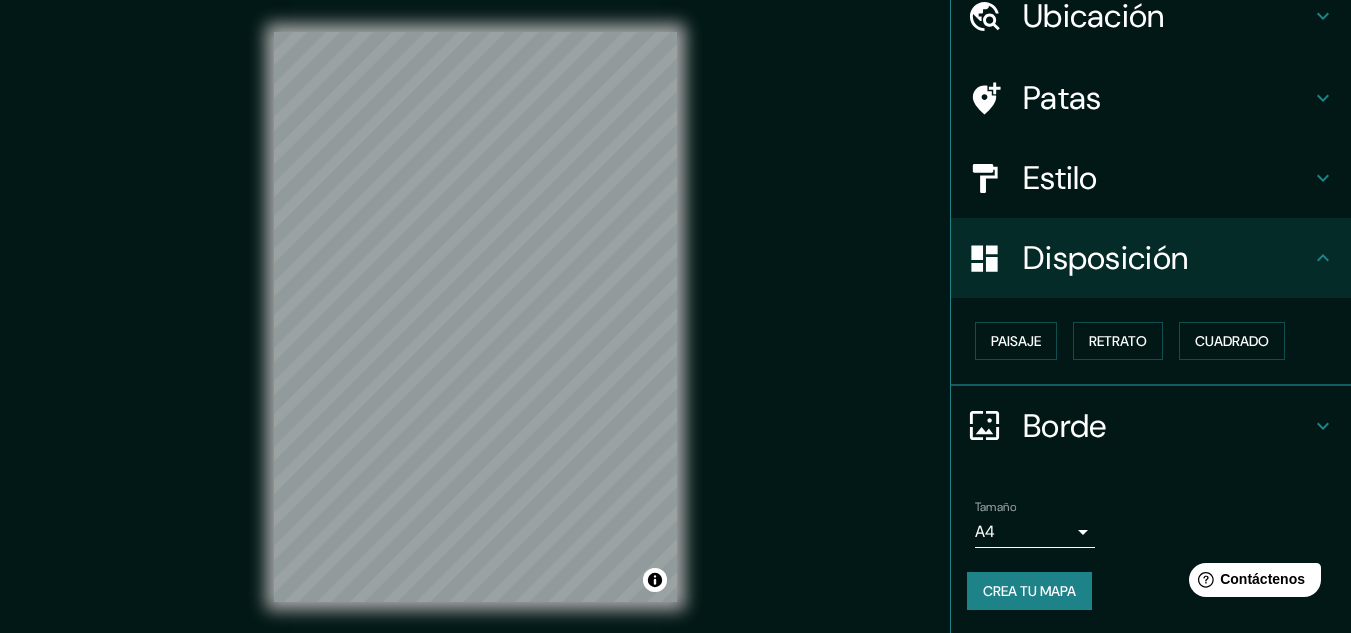 click on "Estilo" at bounding box center [1167, 178] 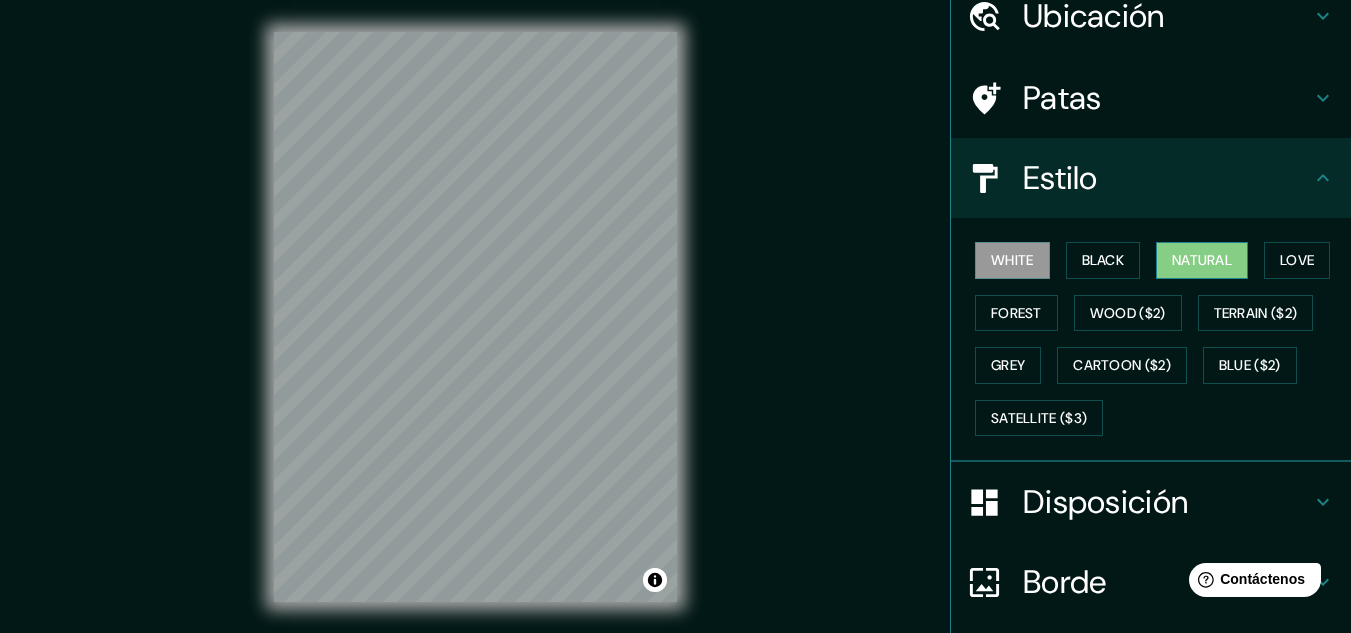 click on "Natural" at bounding box center (1202, 260) 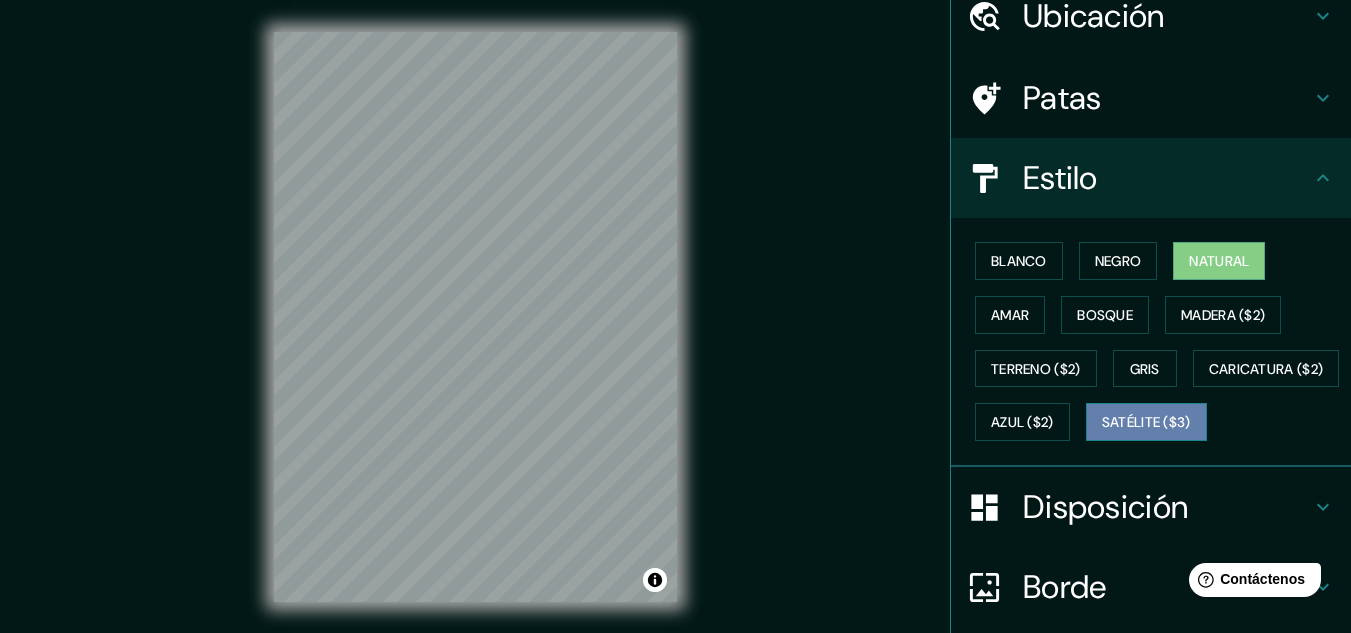 click on "Satélite ($3)" at bounding box center [1146, 423] 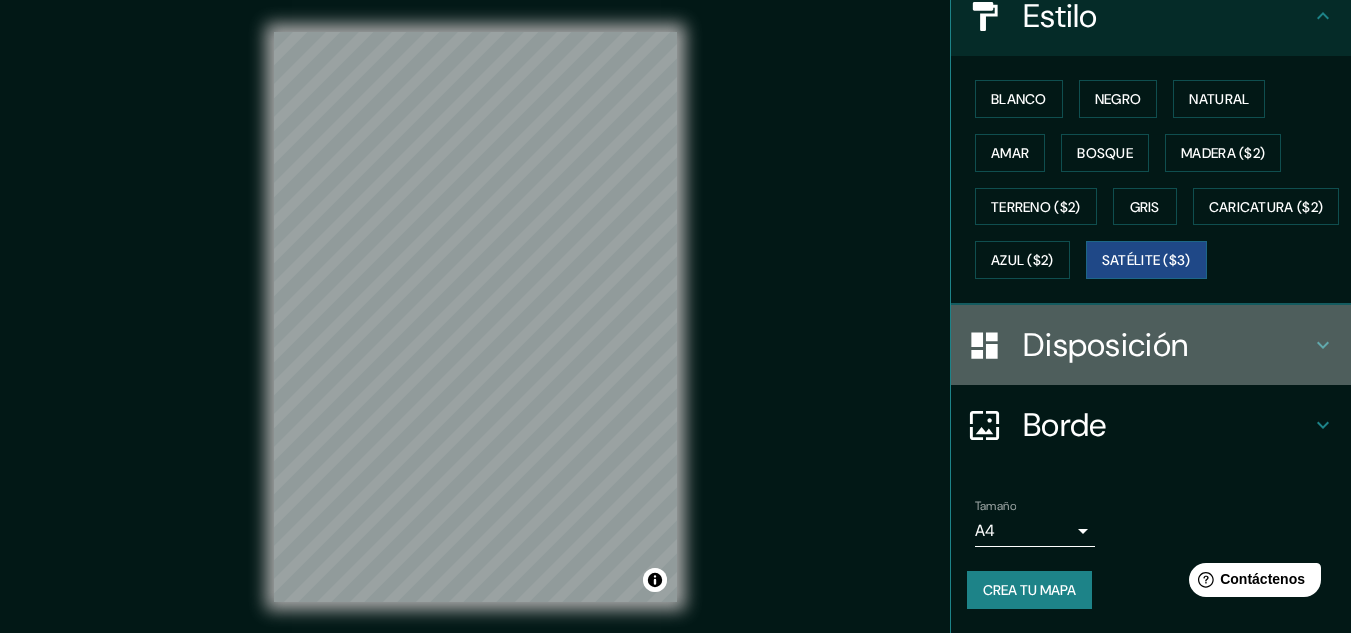 click on "Disposición" at bounding box center [1105, 345] 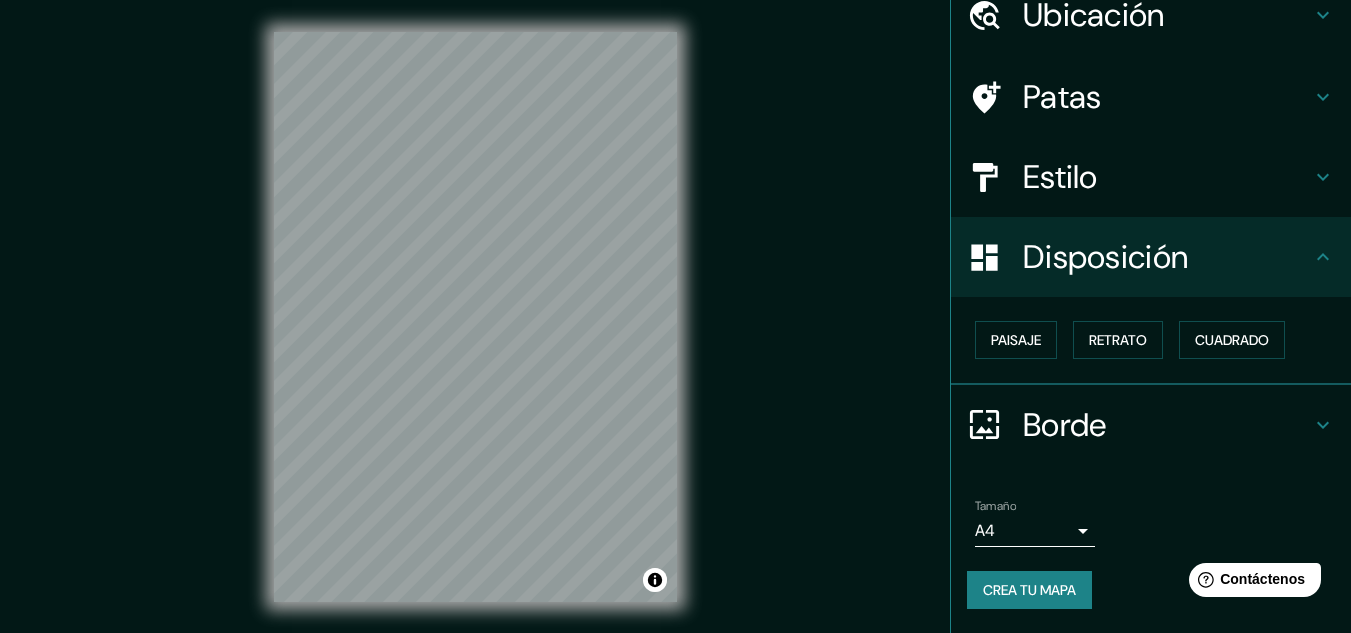 scroll, scrollTop: 88, scrollLeft: 0, axis: vertical 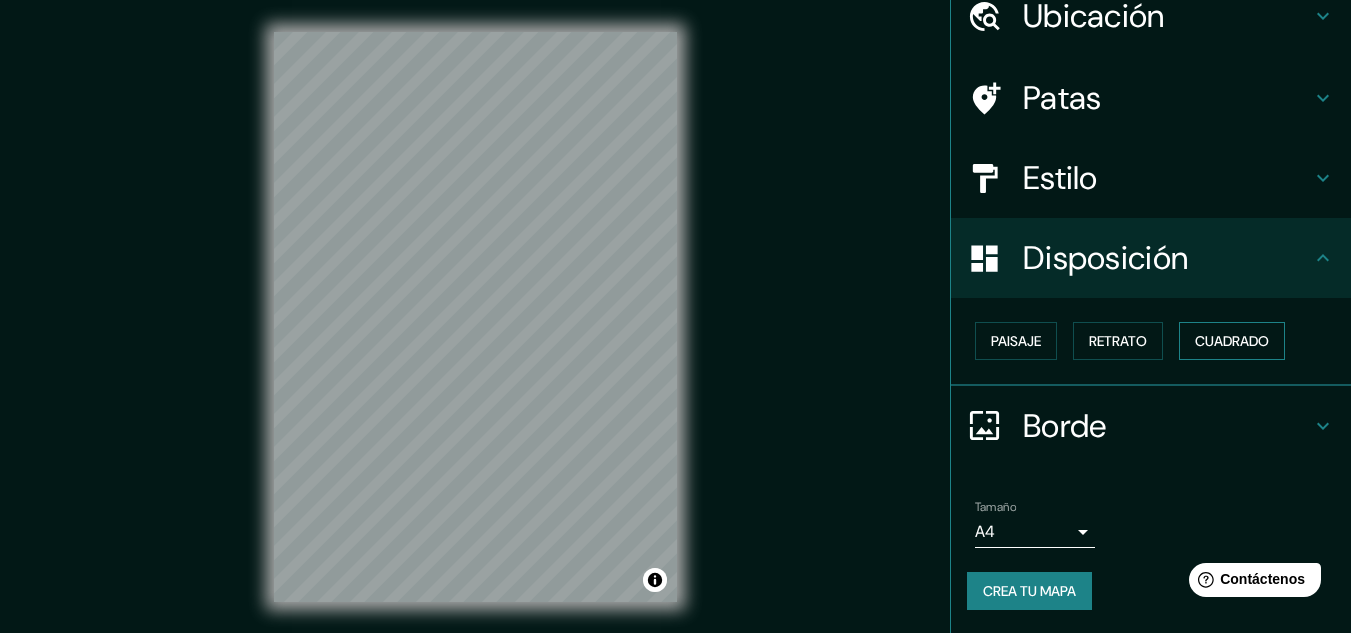 click on "Cuadrado" at bounding box center [1232, 341] 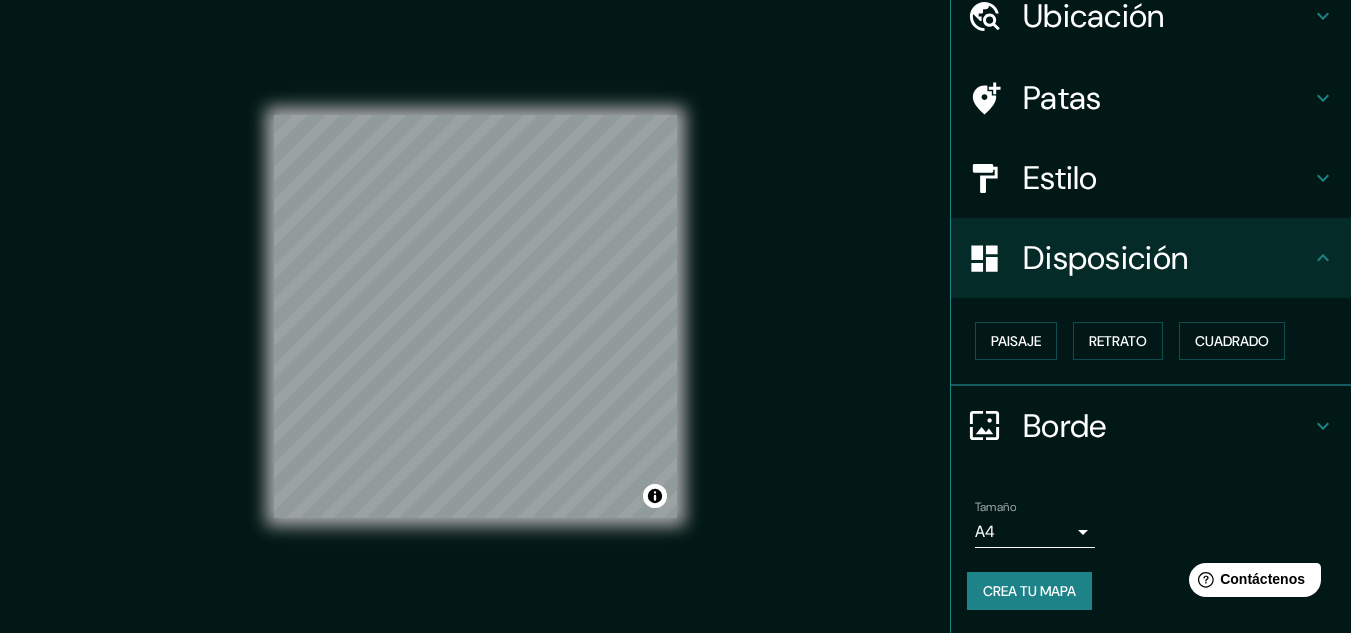 click on "Estilo" at bounding box center [1167, 178] 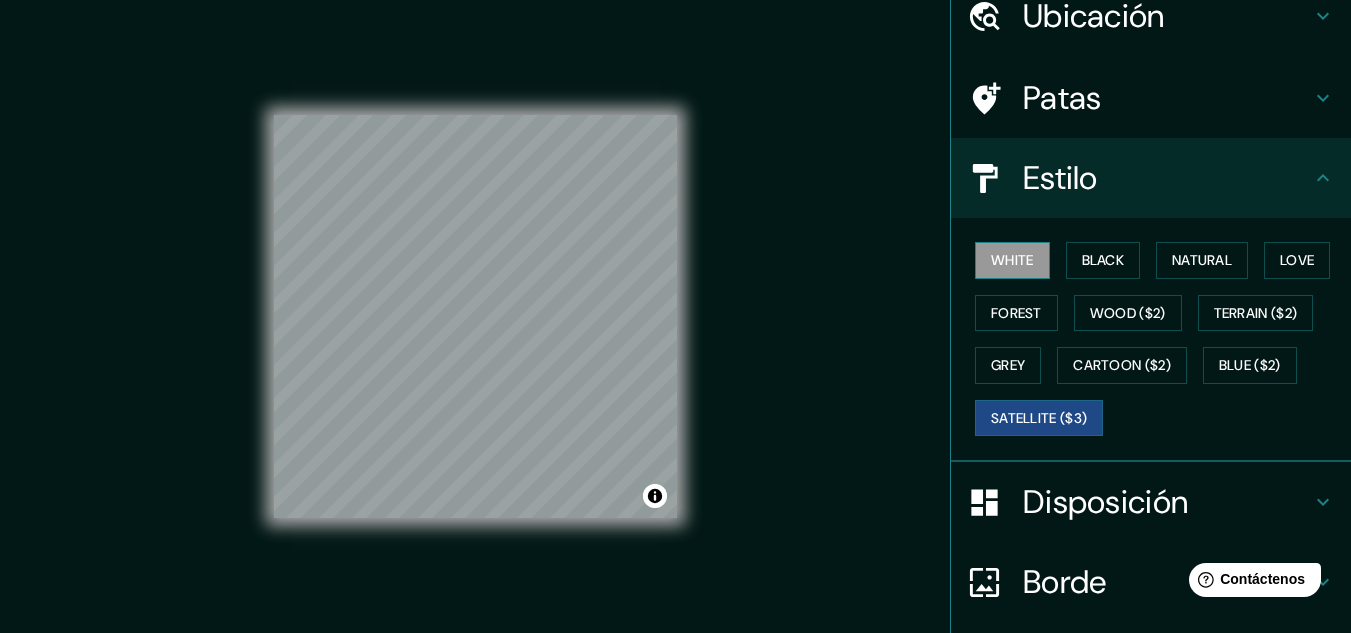 click on "White" at bounding box center (1012, 260) 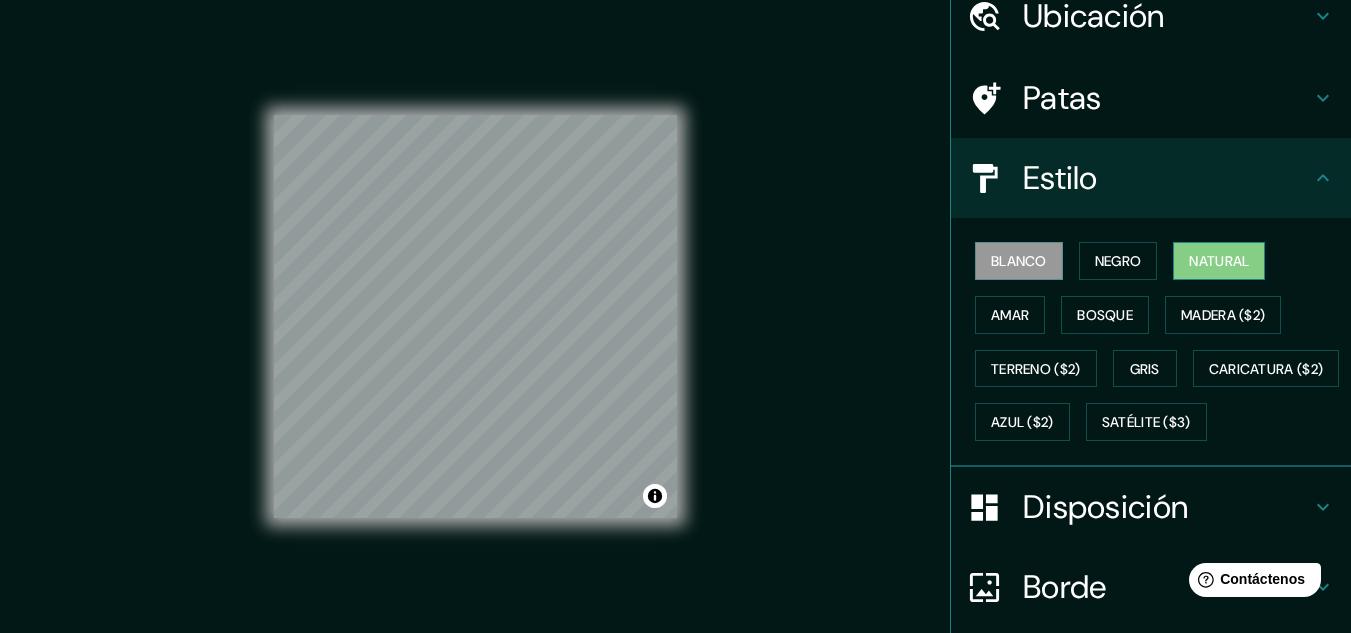 click on "Natural" at bounding box center (1219, 261) 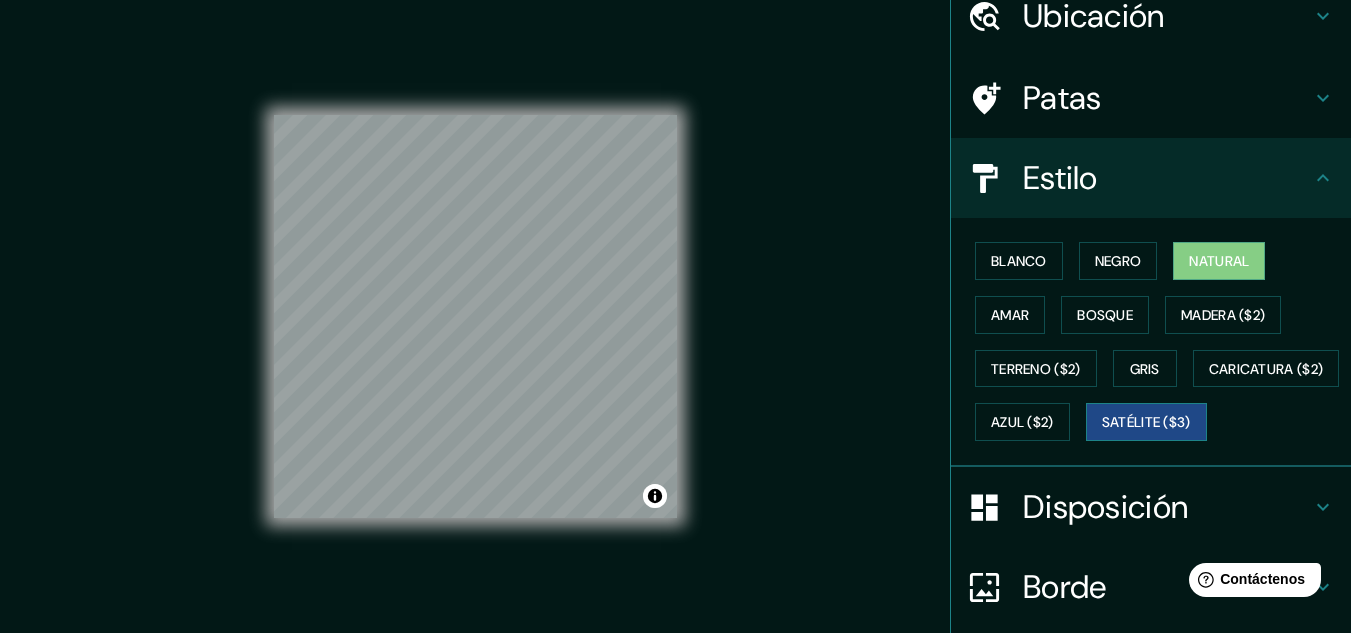 click on "Satélite ($3)" at bounding box center [1146, 422] 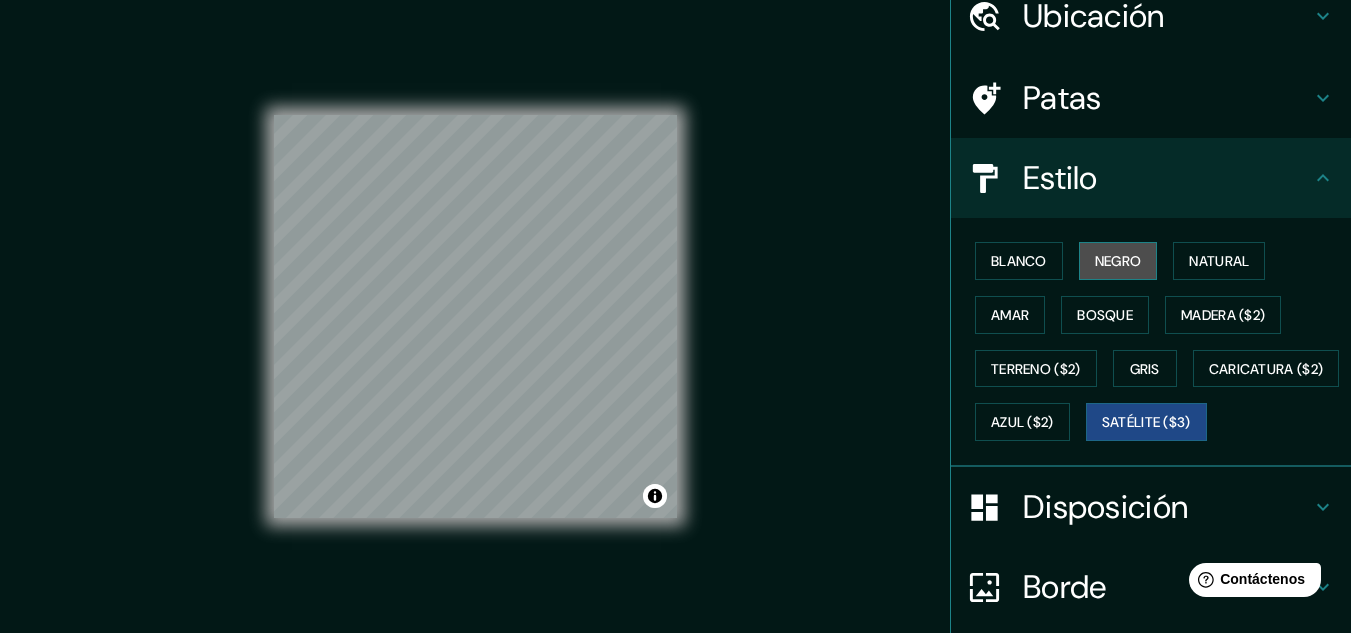 click on "Negro" at bounding box center [1118, 261] 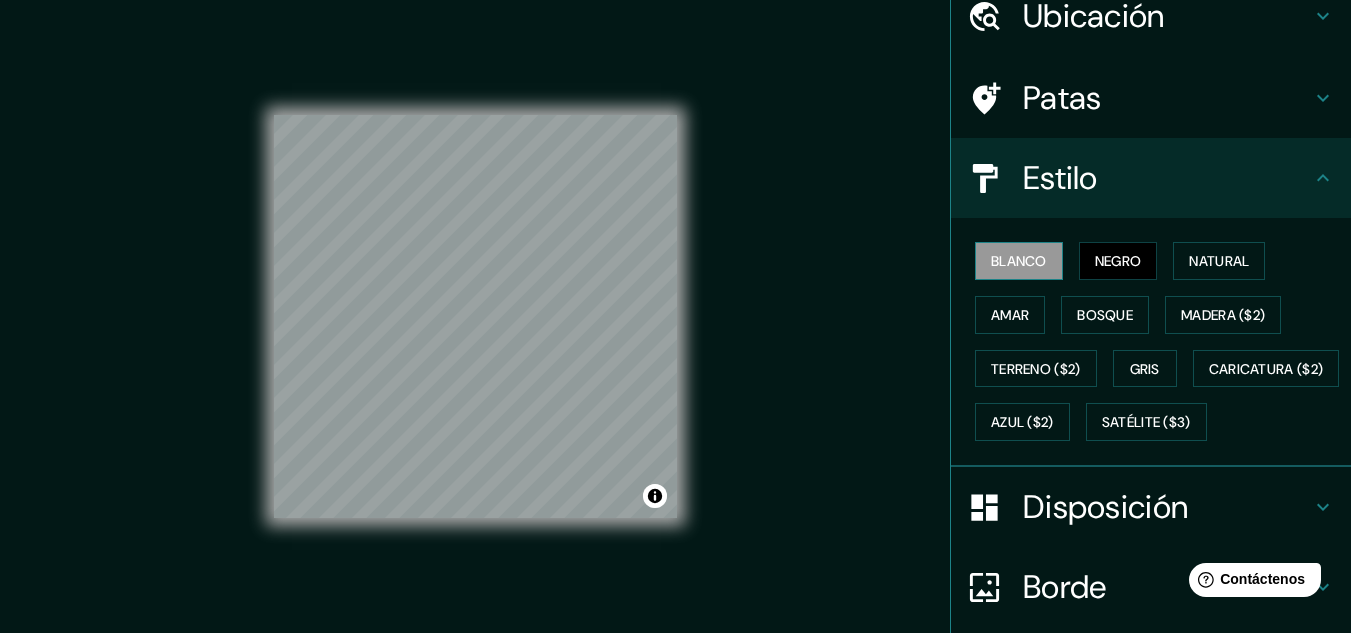 click on "Blanco" at bounding box center (1019, 261) 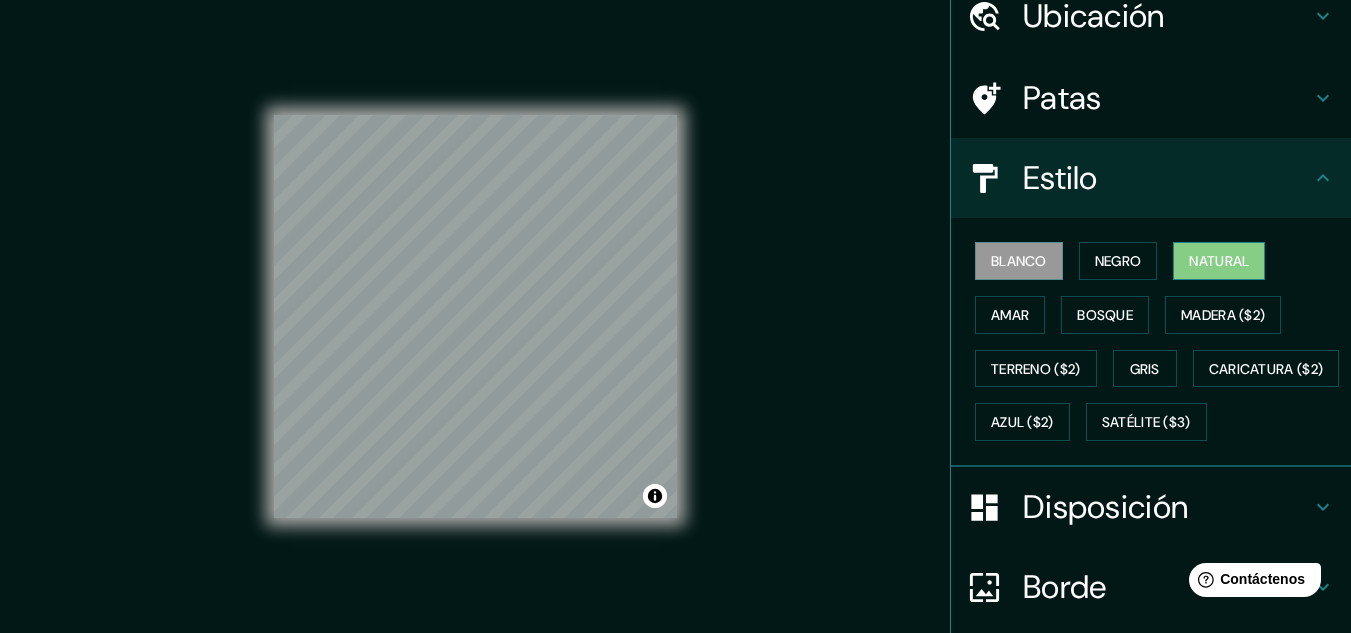 click on "Natural" at bounding box center (1219, 261) 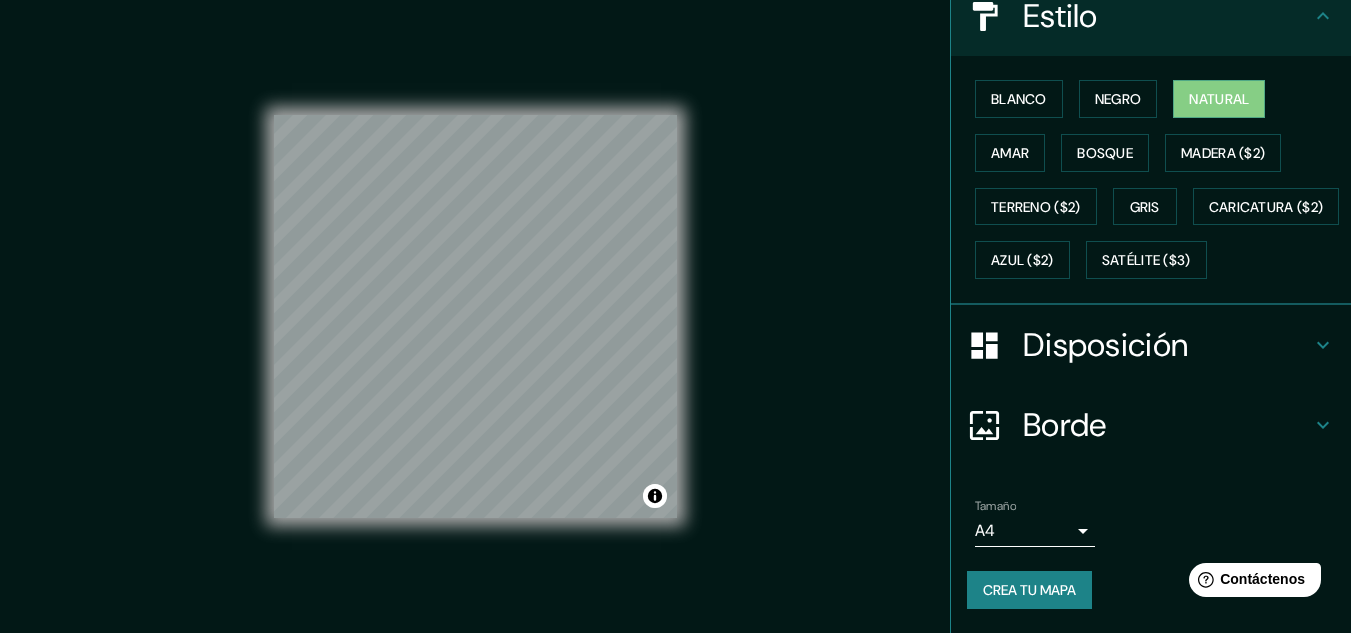 scroll, scrollTop: 303, scrollLeft: 0, axis: vertical 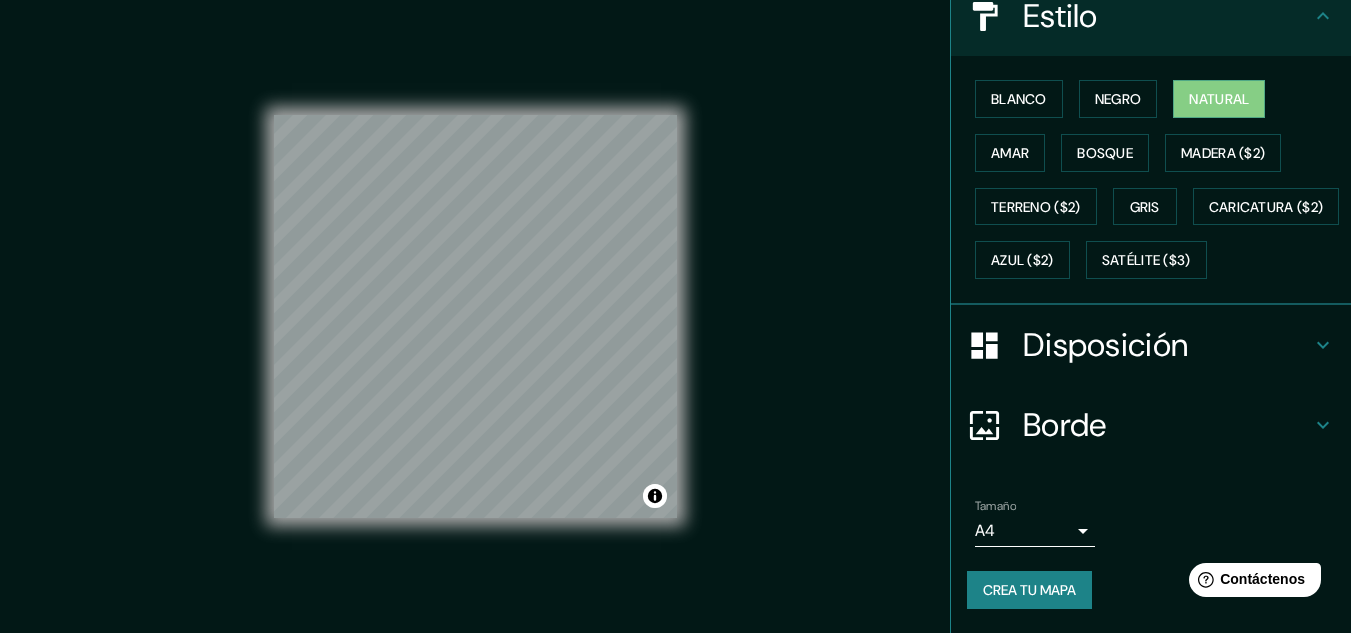 click on "Mappin Ubicación Arequipa, Departamento de Arequipa, Perú Arequipa Departamento de Arequipa, Perú Arequipa La Florida, Región Metropolitana de Santiago 8240000, Chile Arequipa Cerrillos, Región Metropolitana de Santiago 9200000, Chile Arequipa Lo Prado, Región Metropolitana de Santiago 8980000, Chile Pasaje Arequipa Quilicura, Región Metropolitana de Santiago 8700000, Chile Patas Estilo Blanco Negro Natural Amar Bosque Madera ($2) Terreno ($2) Gris Caricatura ($2) Azul ($2) Satélite ($3) Disposición Borde Elige un borde.  Consejo  : puedes opacar las capas del marco para crear efectos geniales. Ninguno Simple Transparente Elegante Tamaño A4 single Crea tu mapa © Mapbox   © OpenStreetMap   Improve this map Si tiene algún problema, sugerencia o inquietud, envíe un correo electrónico a  help@mappin.pro  .   . . Texto original Valora esta traducción Tu opinión servirá para ayudar a mejorar el Traductor de Google" at bounding box center [675, 316] 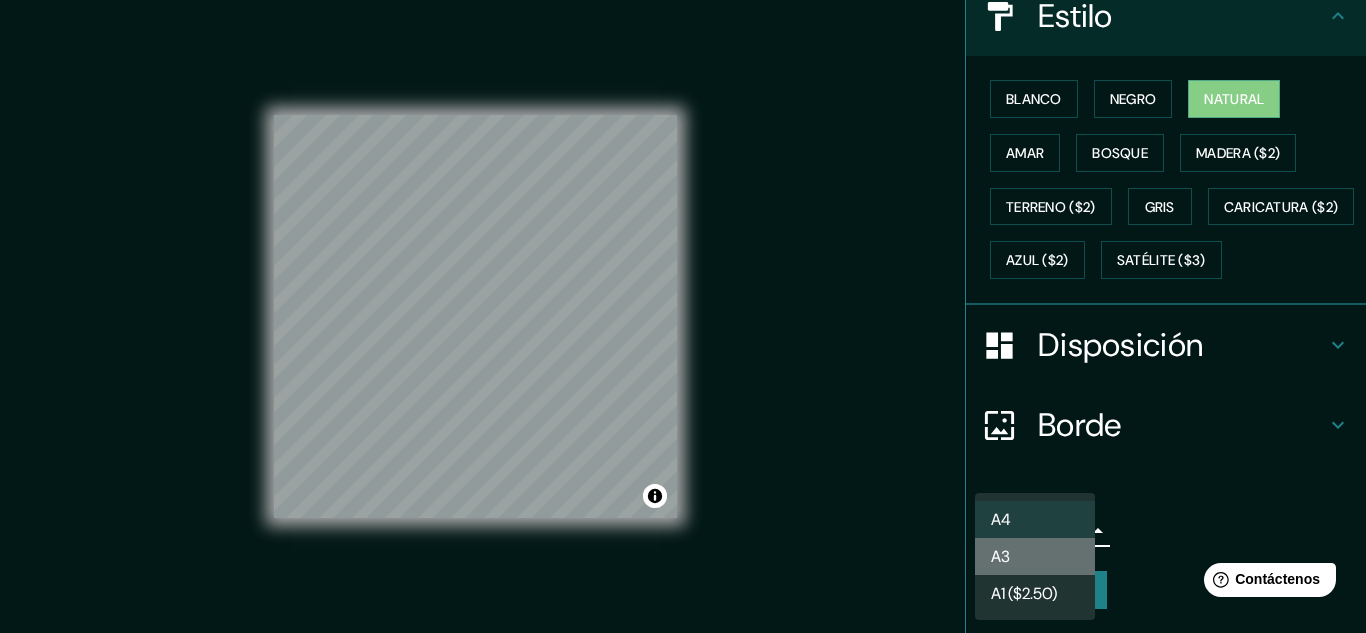 click on "A3" at bounding box center [1035, 556] 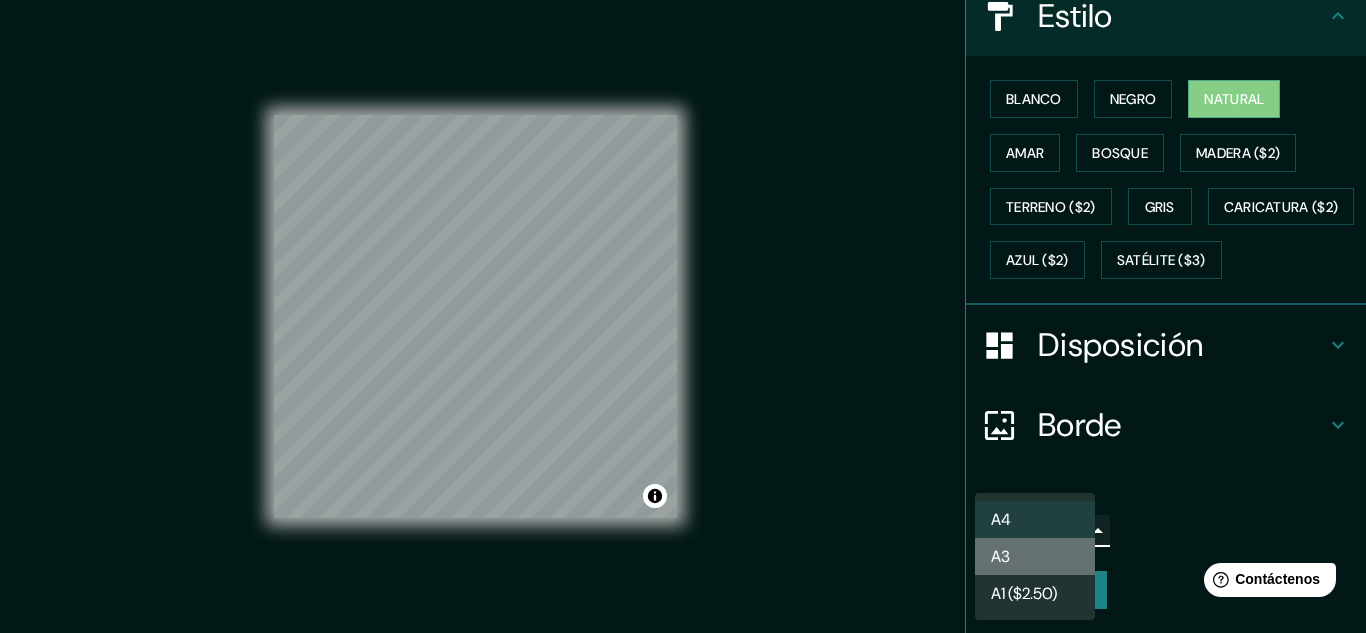 type on "a4" 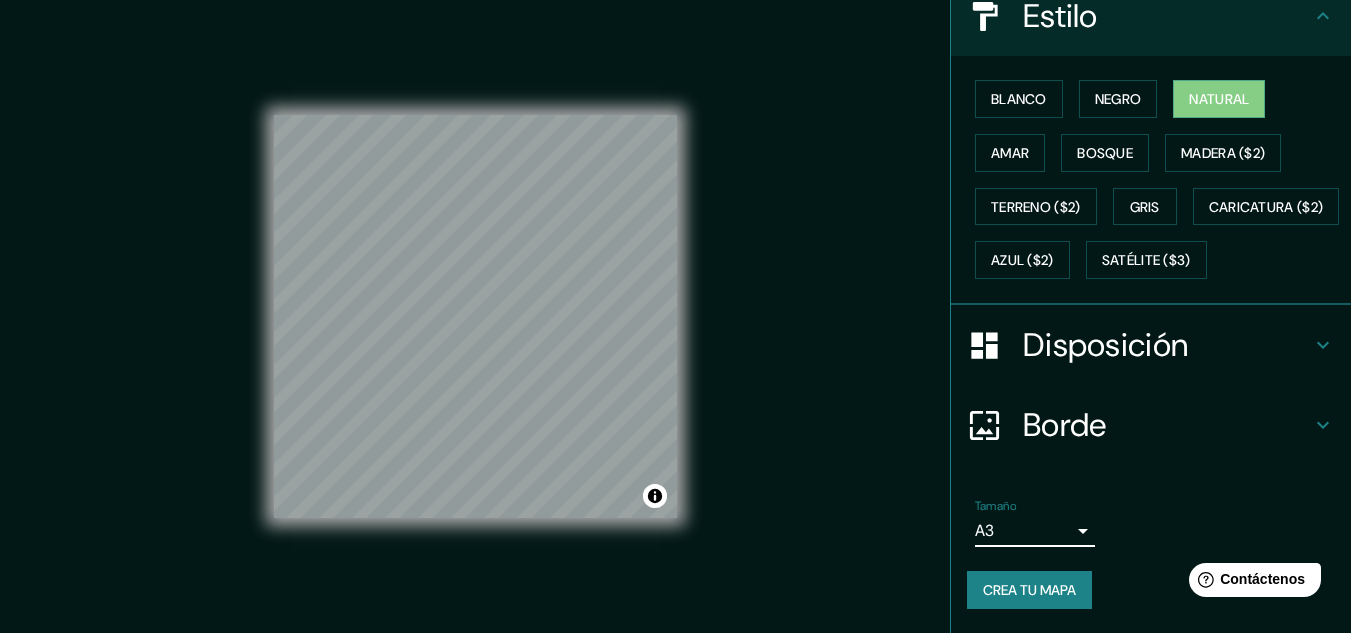 click on "Crea tu mapa" at bounding box center (1029, 590) 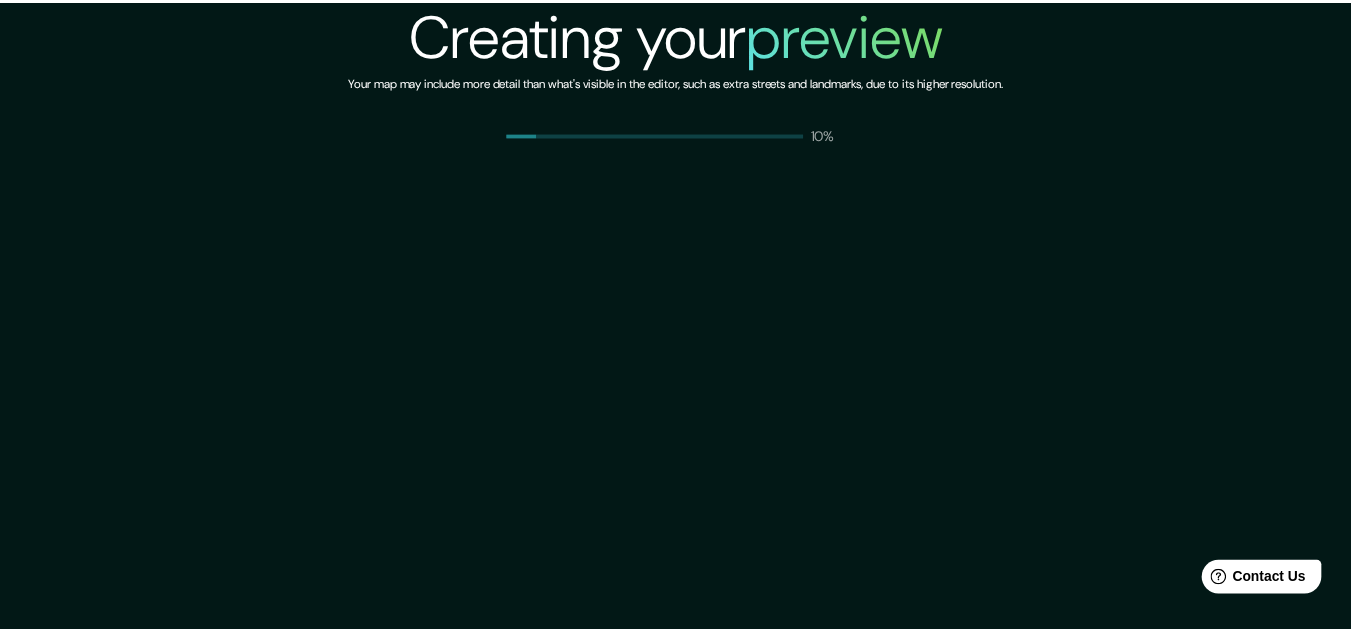 scroll, scrollTop: 0, scrollLeft: 0, axis: both 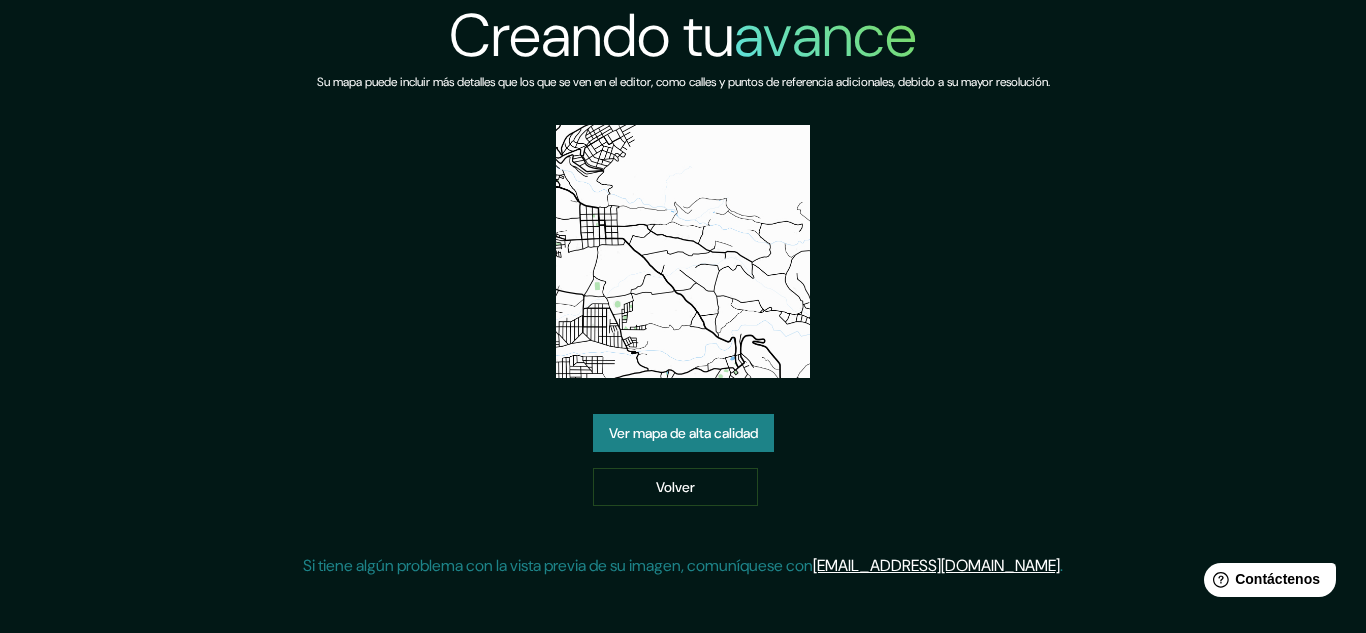 click on "Ver mapa de alta calidad" at bounding box center (683, 433) 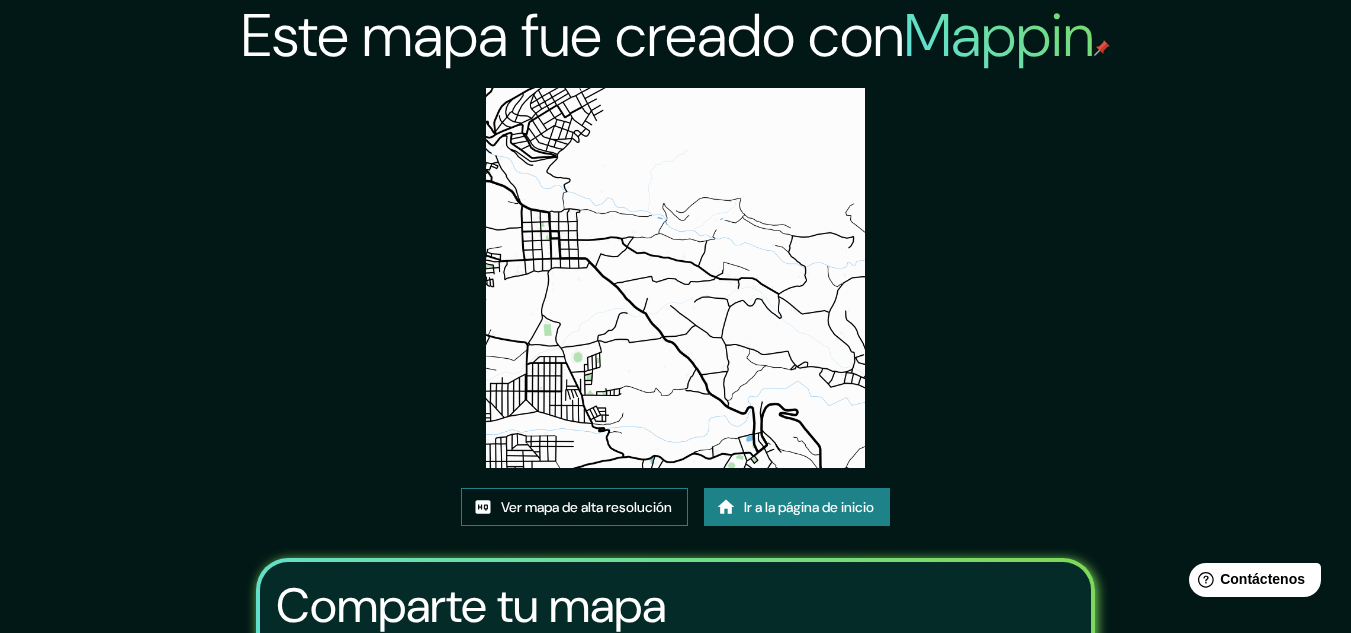 click on "Ver mapa de alta resolución" at bounding box center (586, 507) 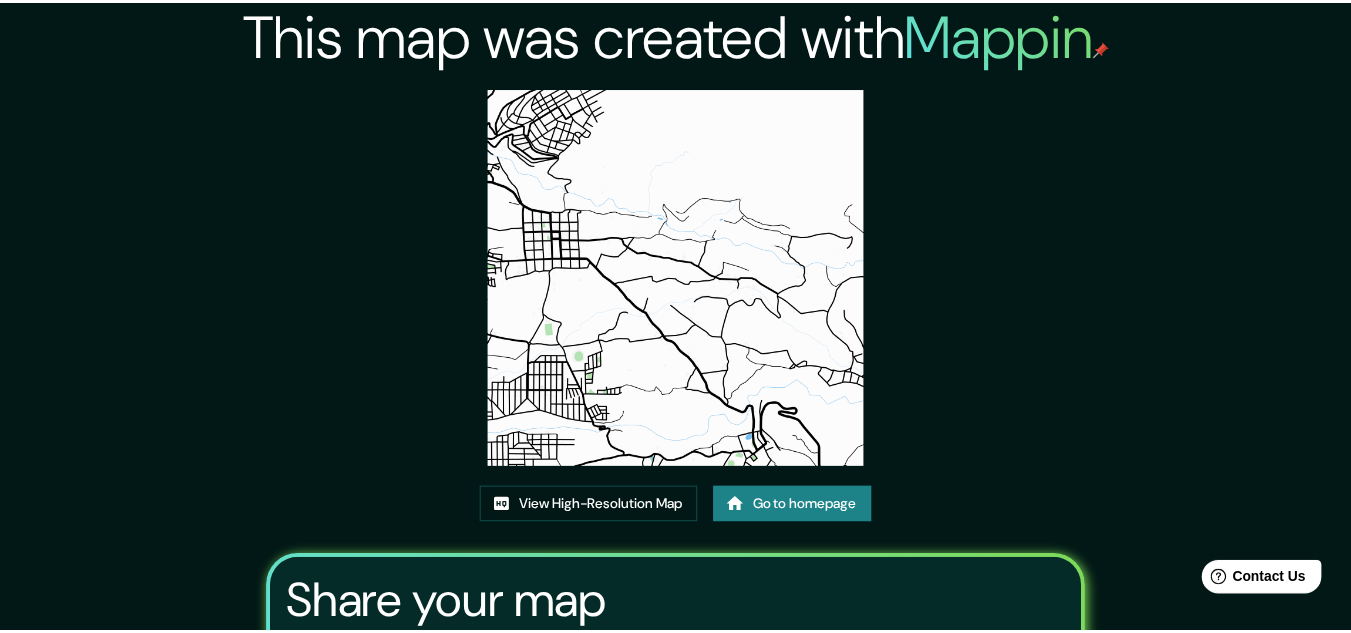 scroll, scrollTop: 0, scrollLeft: 0, axis: both 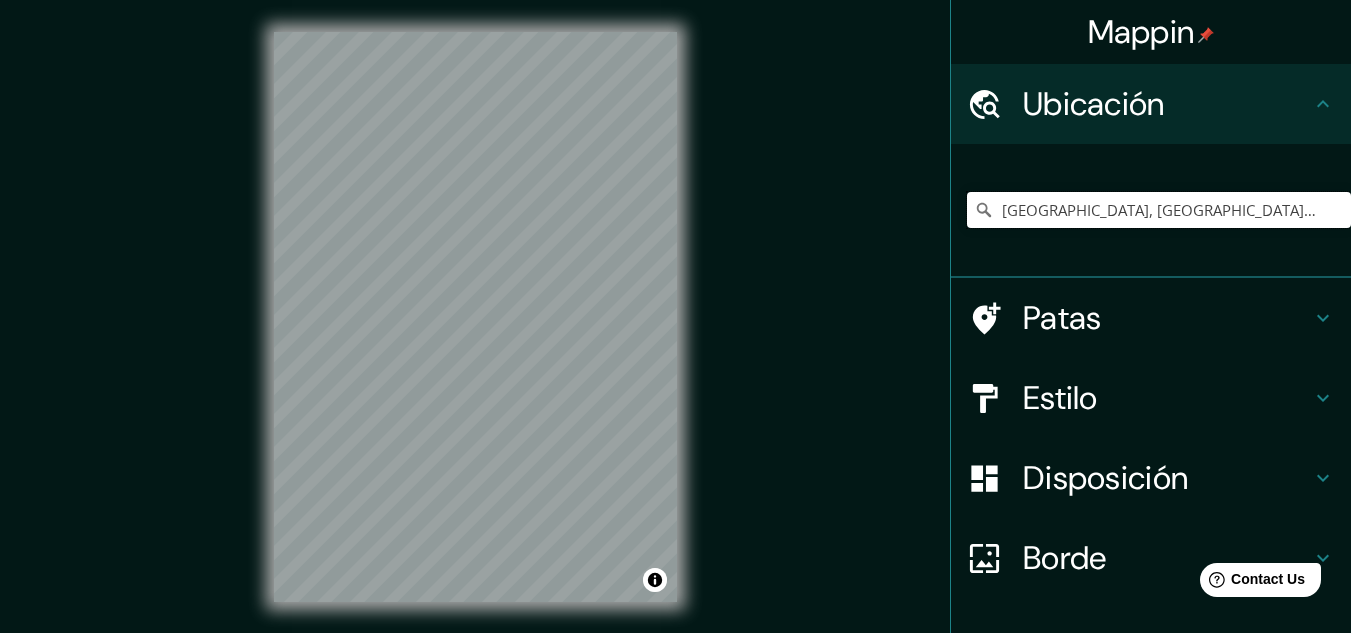 click on "[GEOGRAPHIC_DATA], [GEOGRAPHIC_DATA], [GEOGRAPHIC_DATA]" at bounding box center (1159, 210) 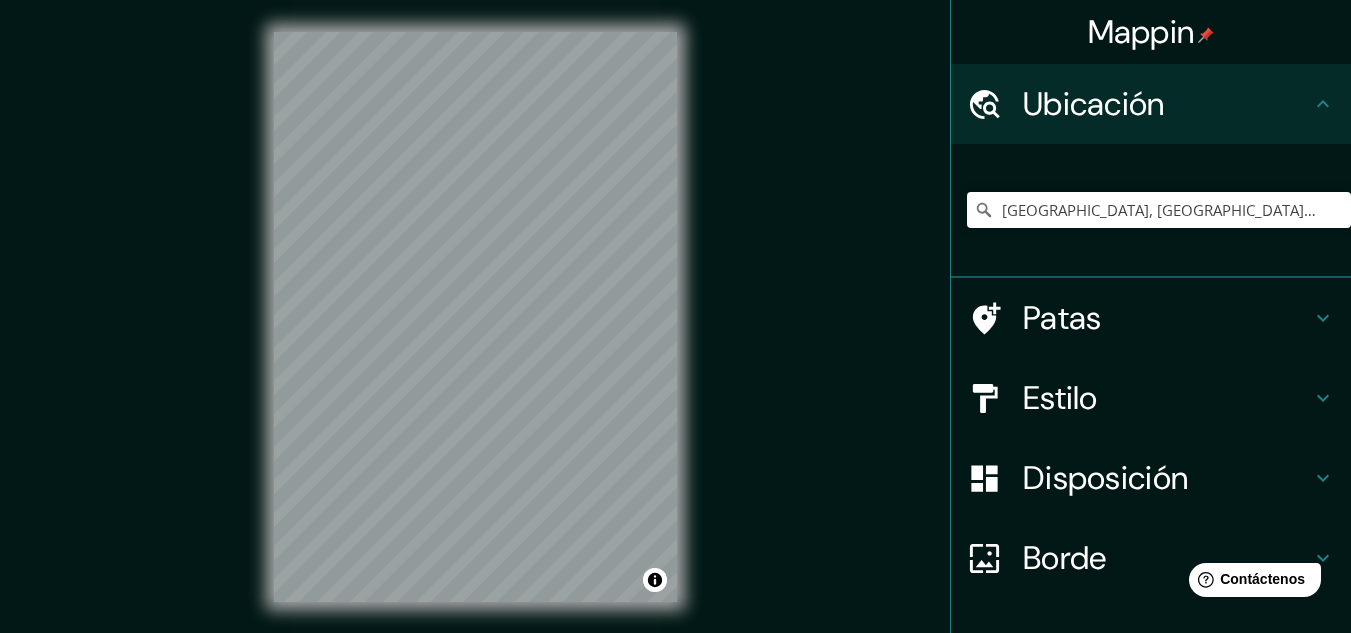 click on "© Mapbox    © OpenStreetMap    Mejorar este mapa" at bounding box center [475, 317] 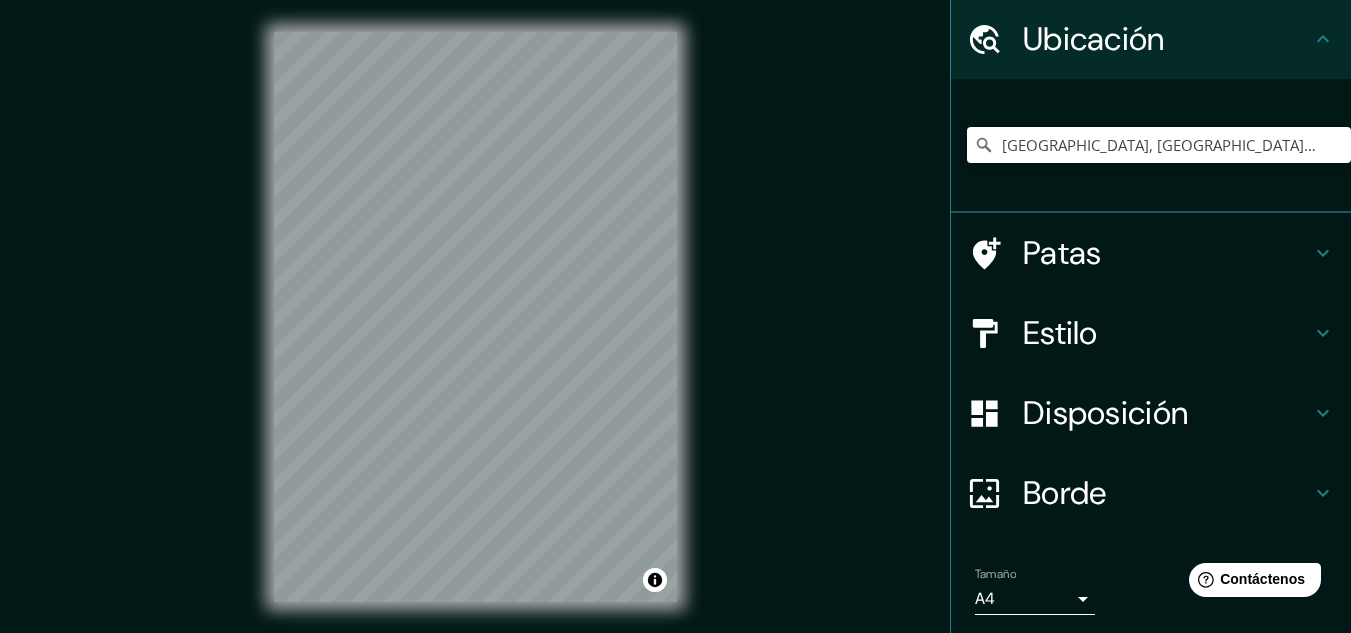 scroll, scrollTop: 133, scrollLeft: 0, axis: vertical 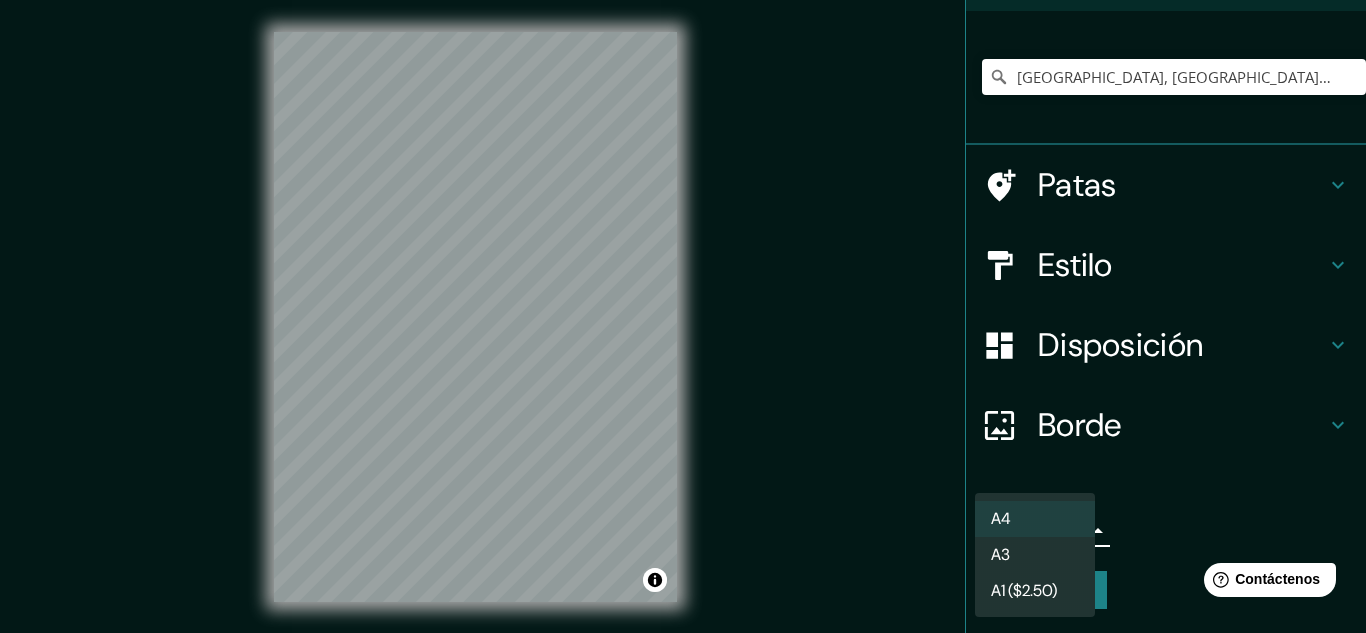 click on "Mappin Ubicación [GEOGRAPHIC_DATA], [GEOGRAPHIC_DATA], [GEOGRAPHIC_DATA] [GEOGRAPHIC_DATA] Estilo Disposición Borde Elige un borde.  Consejo  : puedes opacar las capas del marco para crear efectos geniales. Ninguno Simple Transparente Elegante Tamaño A4 single Crea tu mapa © Mapbox    © OpenStreetMap    Mejorar este mapa Si tiene algún problema, sugerencia o inquietud, envíe un correo electrónico a  [EMAIL_ADDRESS][DOMAIN_NAME]  .   . . Texto original Valora esta traducción Tu opinión servirá para ayudar a mejorar el Traductor de Google A4 A3 A1 ($2.50)" at bounding box center [683, 316] 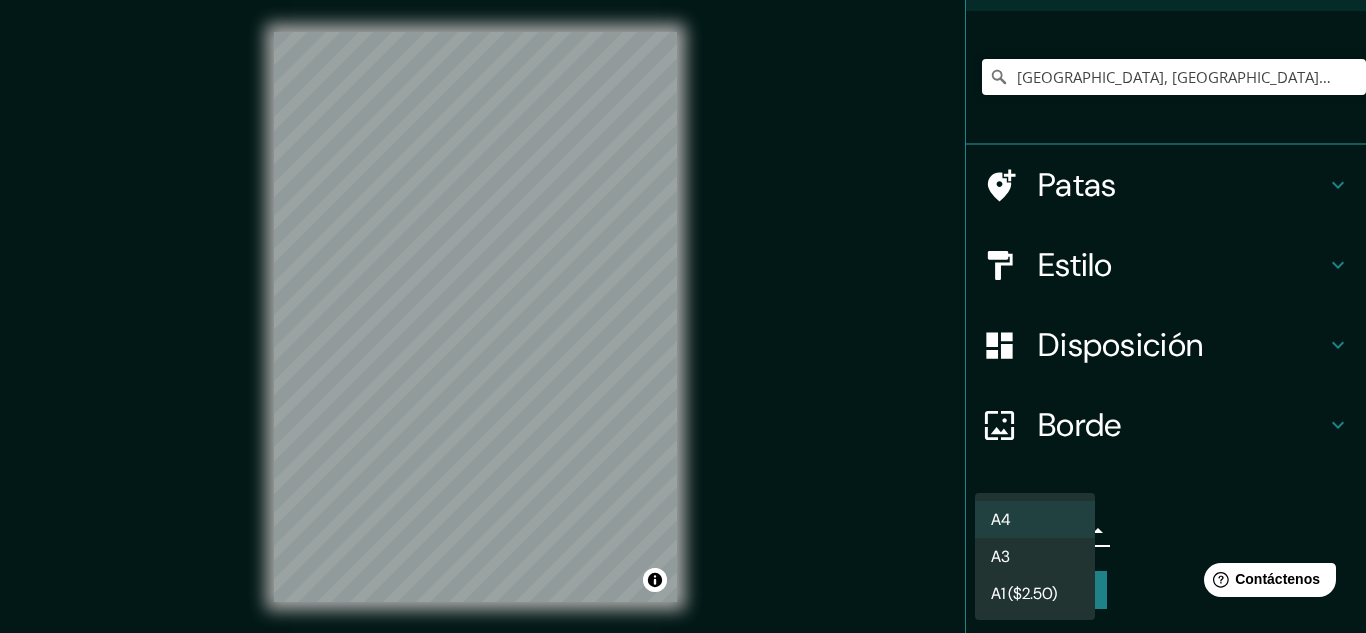 click on "A3" at bounding box center [1035, 556] 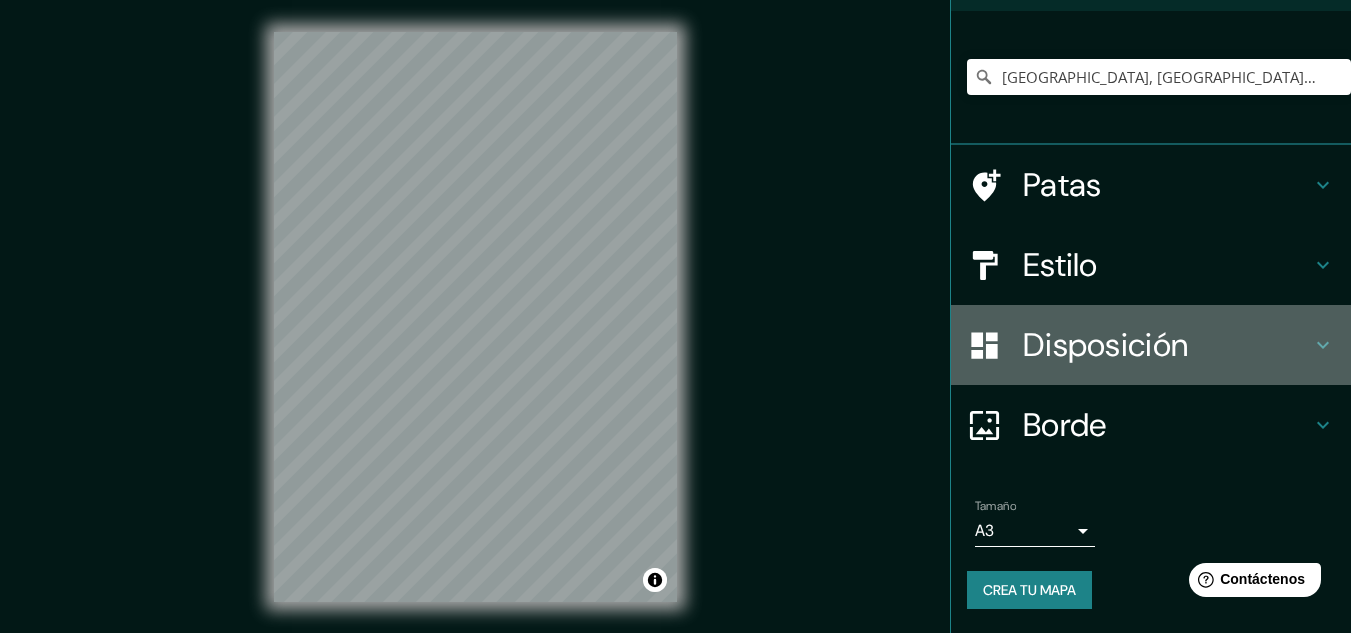 click on "Disposición" at bounding box center [1105, 345] 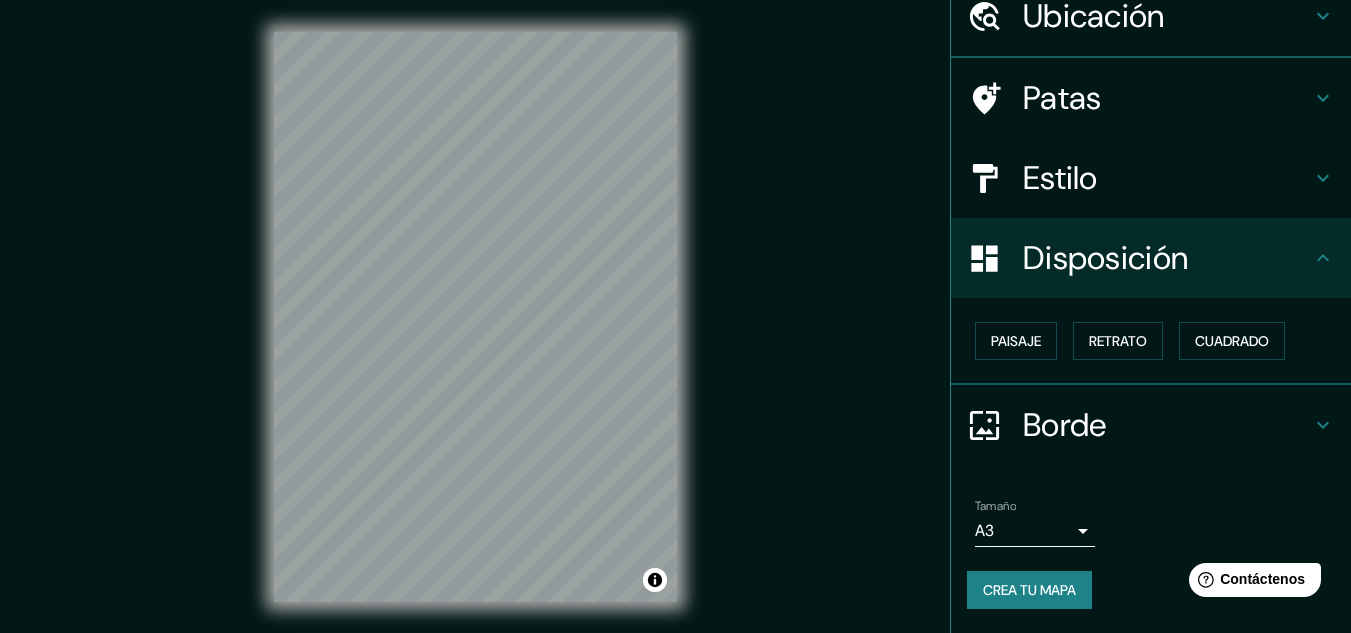 scroll, scrollTop: 88, scrollLeft: 0, axis: vertical 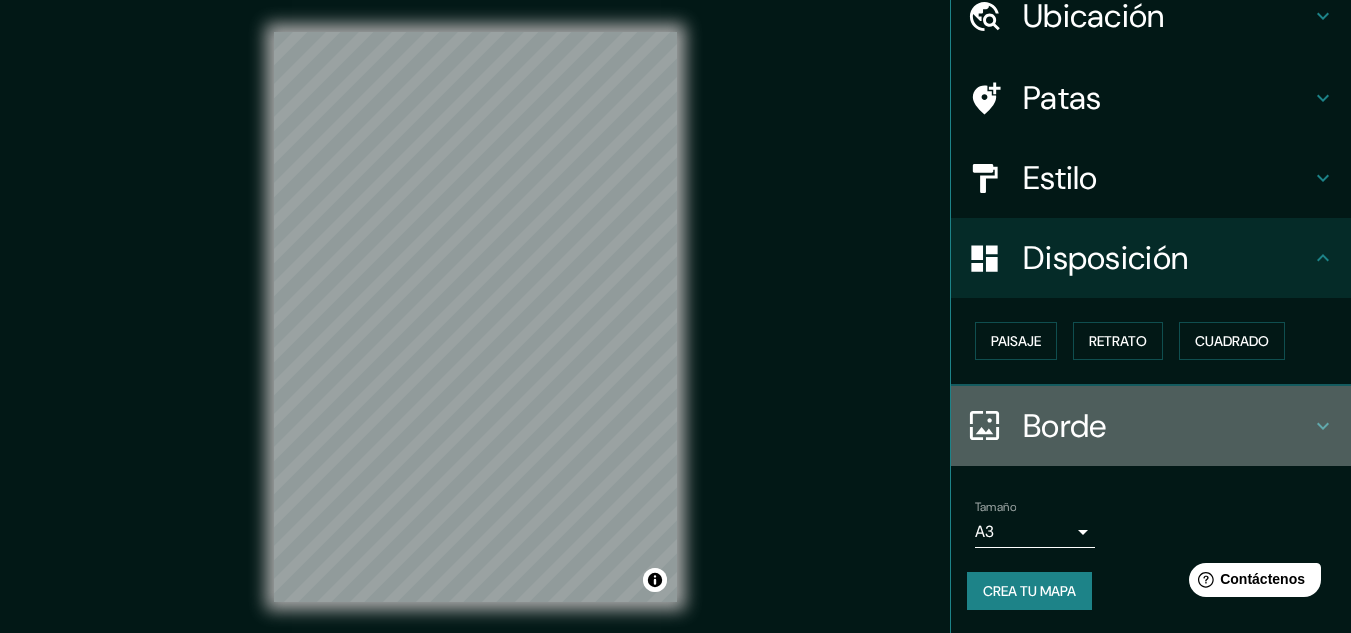 click on "Borde" at bounding box center (1167, 426) 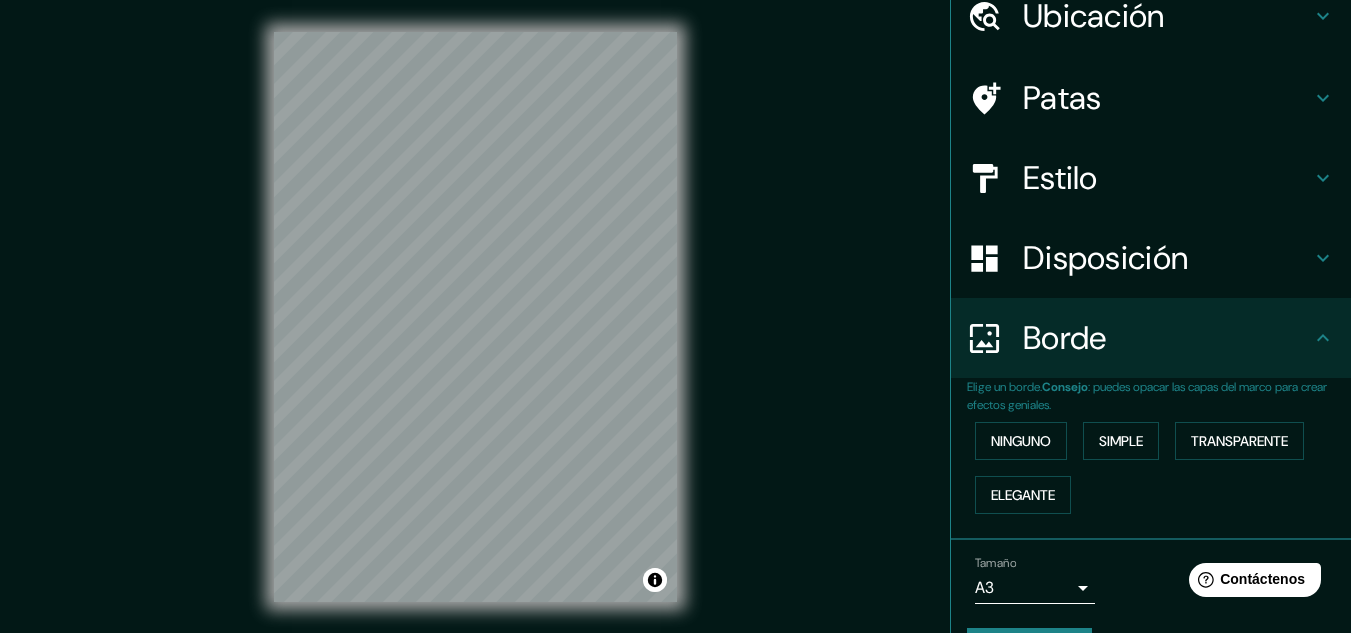 click on "Estilo" at bounding box center [1167, 178] 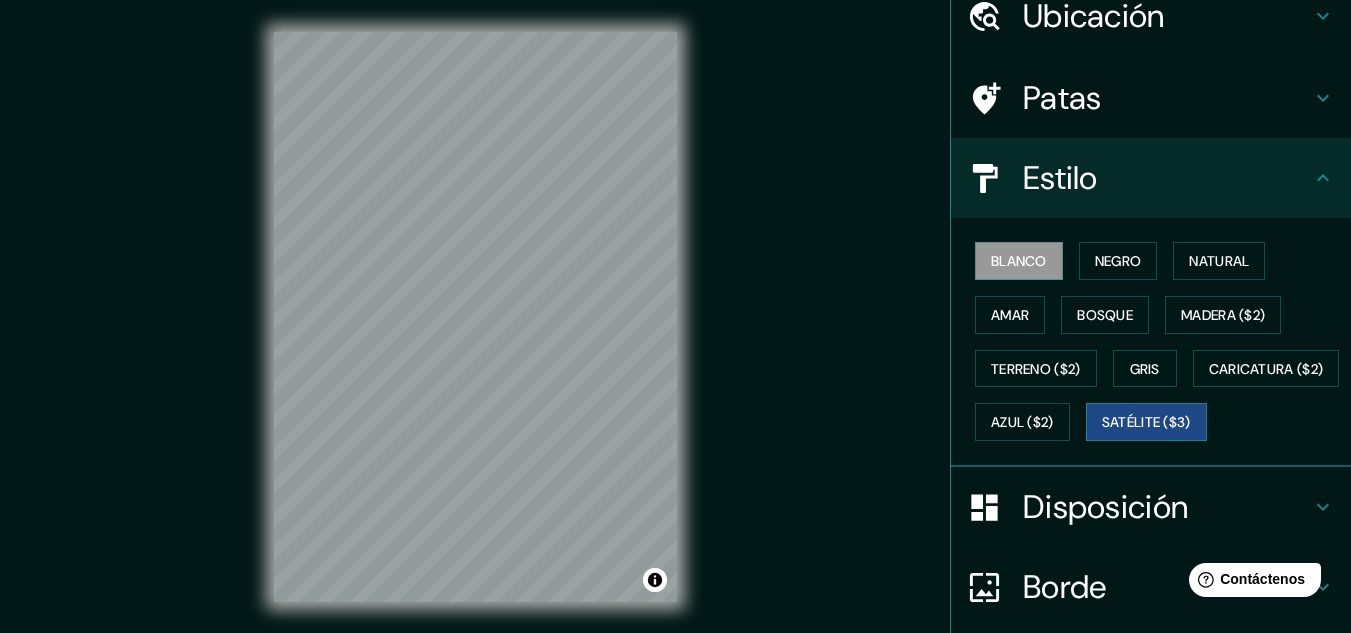 click on "Satélite ($3)" at bounding box center [1146, 423] 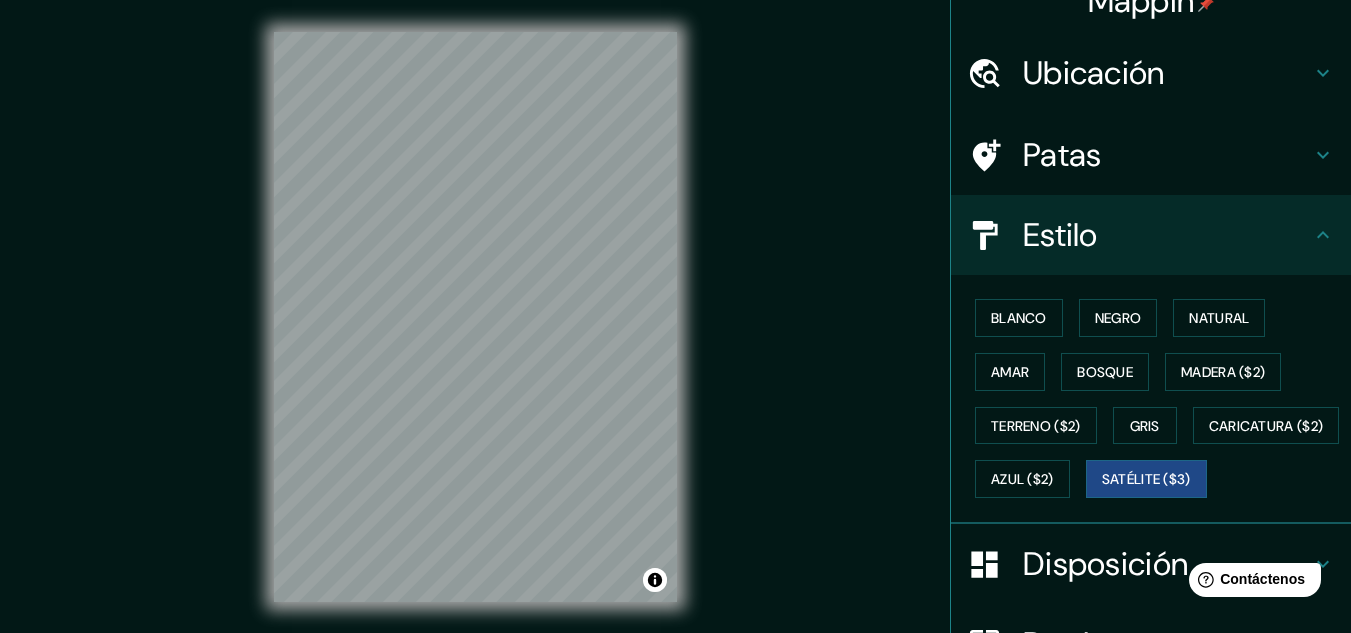 scroll, scrollTop: 0, scrollLeft: 0, axis: both 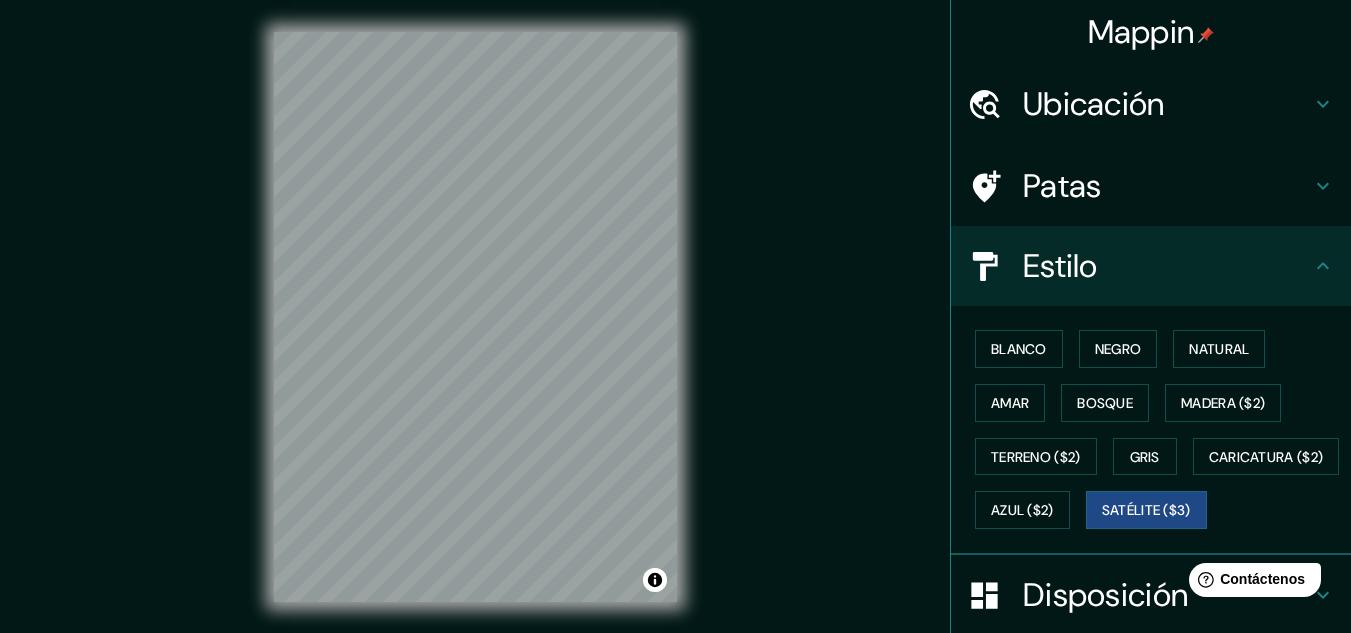 click on "Ubicación" at bounding box center [1094, 104] 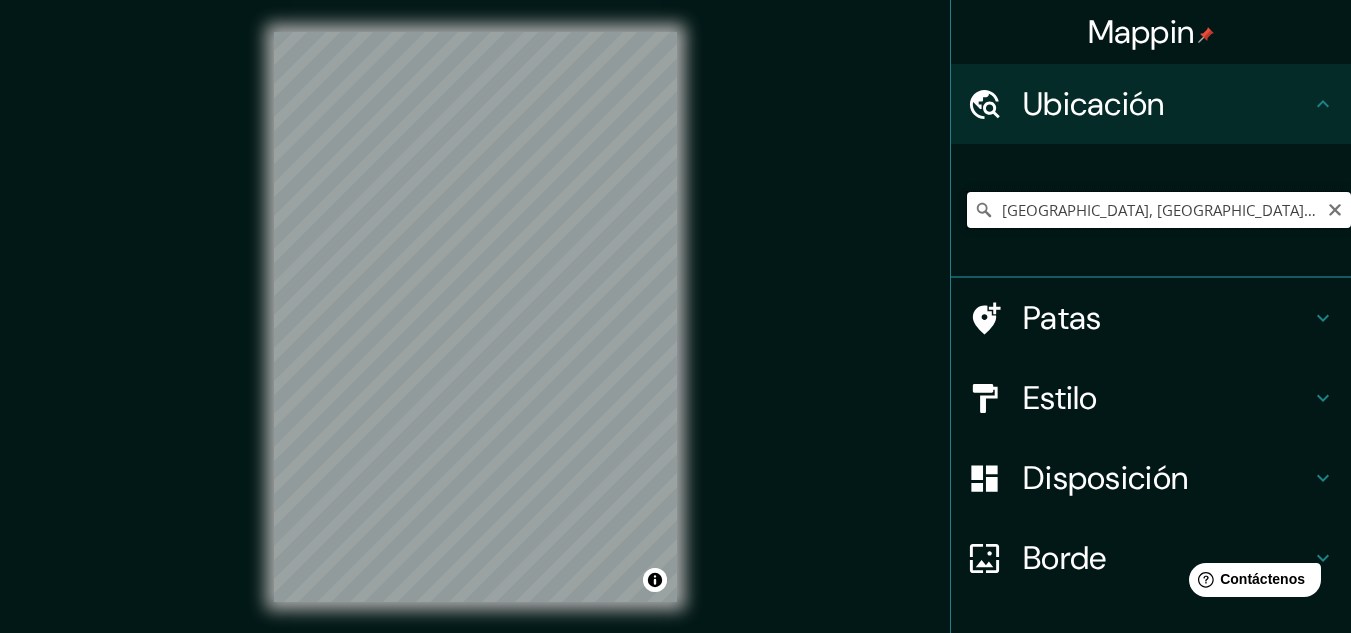 click on "[GEOGRAPHIC_DATA], [GEOGRAPHIC_DATA], [GEOGRAPHIC_DATA]" at bounding box center (1159, 210) 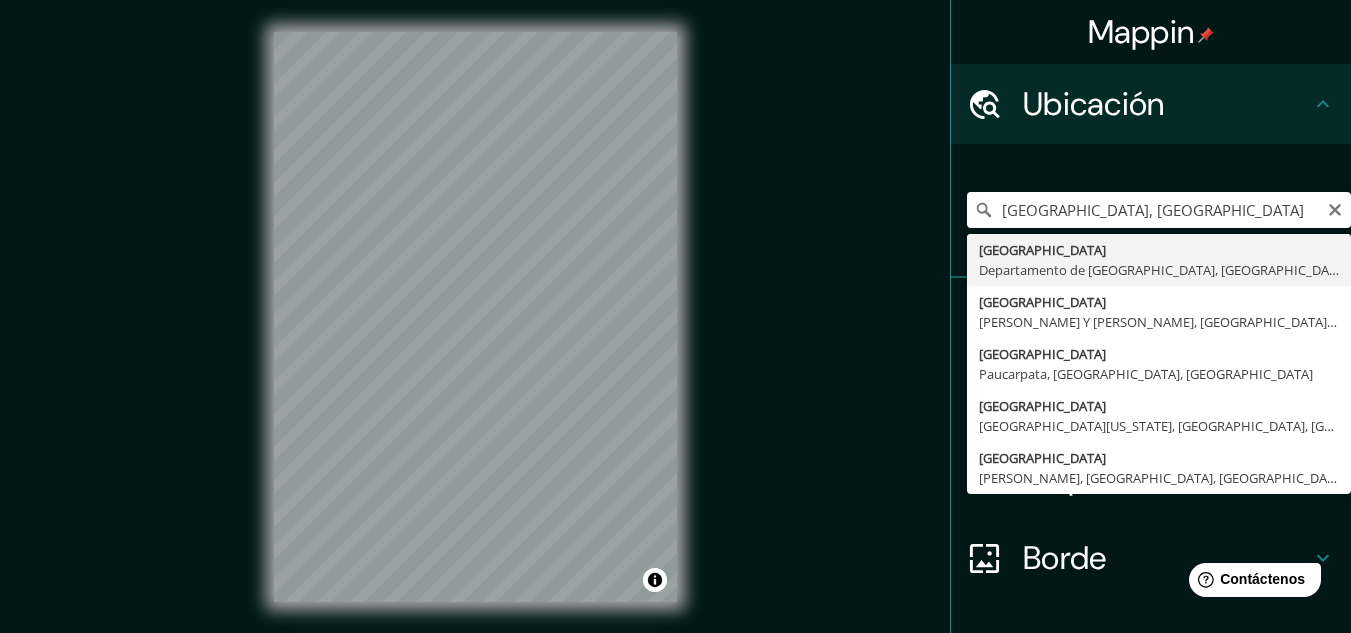 type on "[GEOGRAPHIC_DATA], [GEOGRAPHIC_DATA], [GEOGRAPHIC_DATA]" 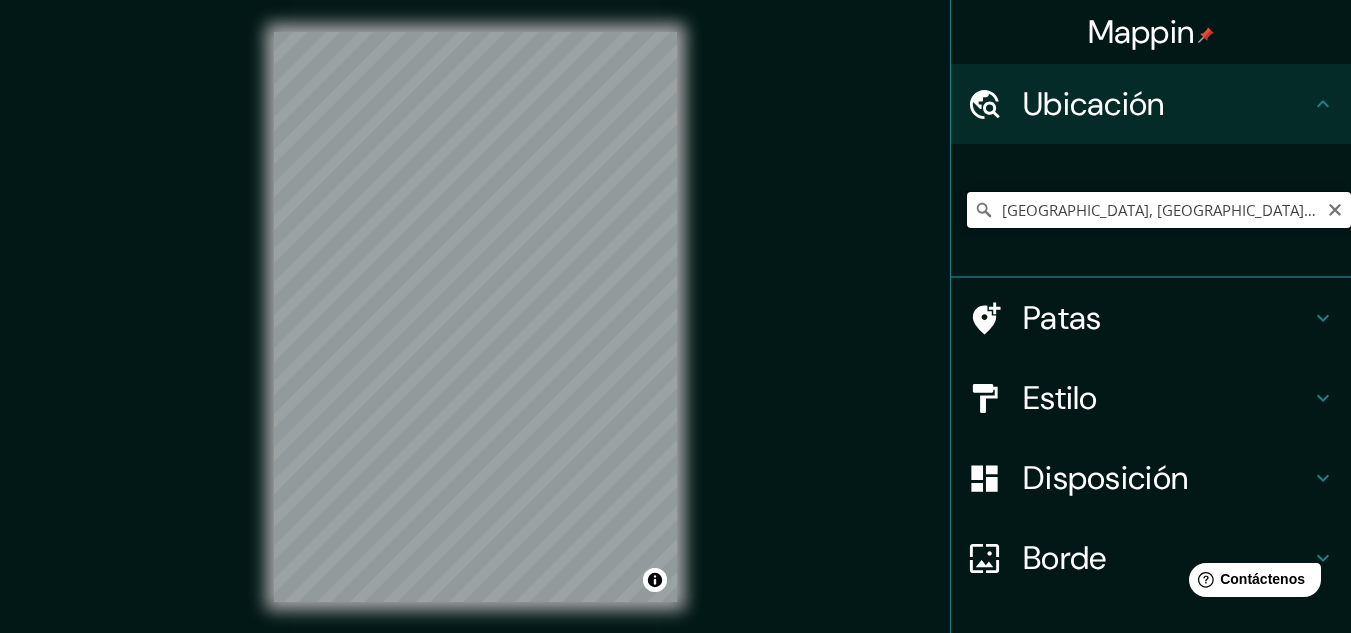 click on "[GEOGRAPHIC_DATA], [GEOGRAPHIC_DATA], [GEOGRAPHIC_DATA]" at bounding box center (1159, 210) 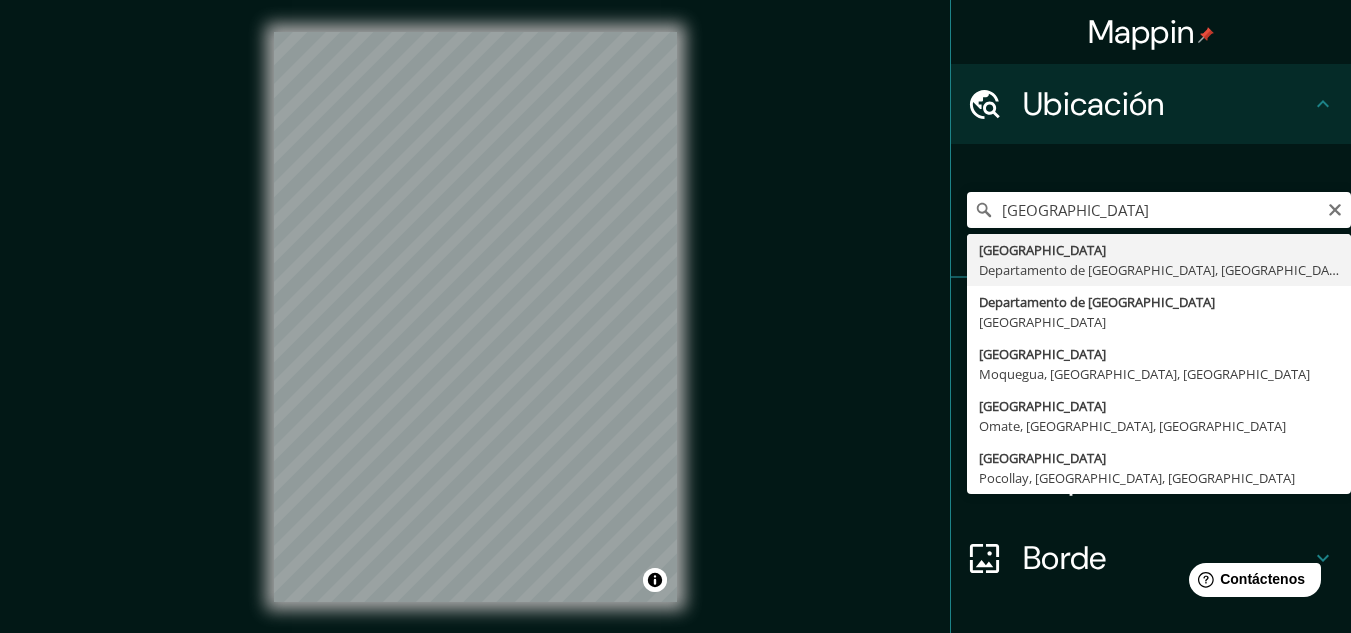 type on "[GEOGRAPHIC_DATA], [GEOGRAPHIC_DATA], [GEOGRAPHIC_DATA]" 